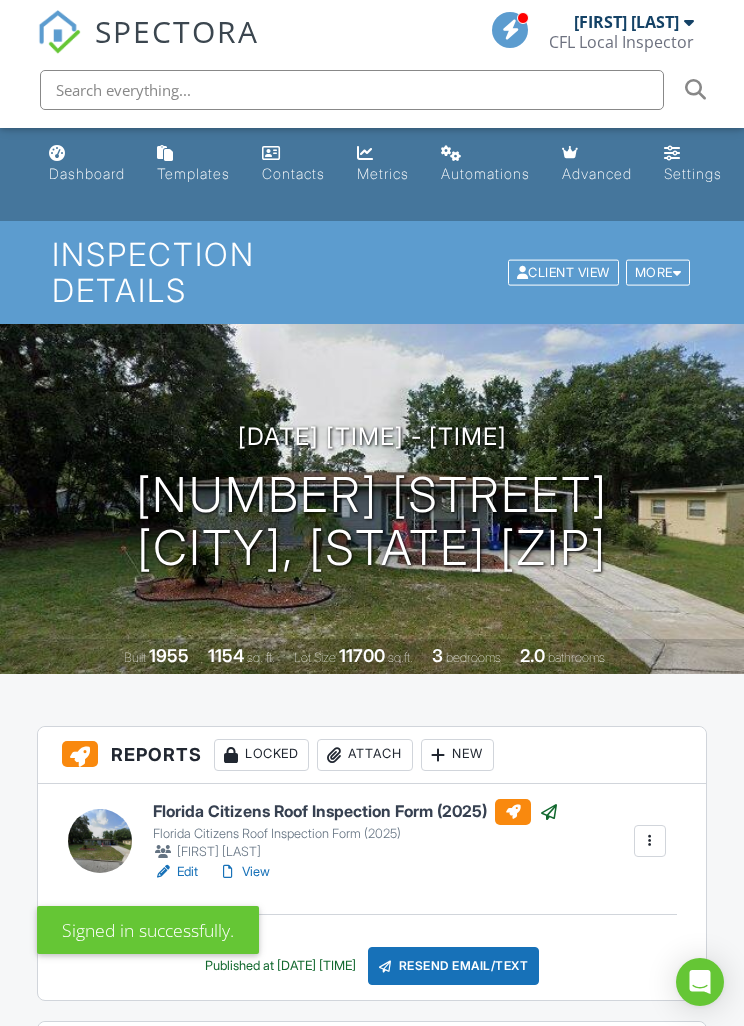 scroll, scrollTop: 0, scrollLeft: 0, axis: both 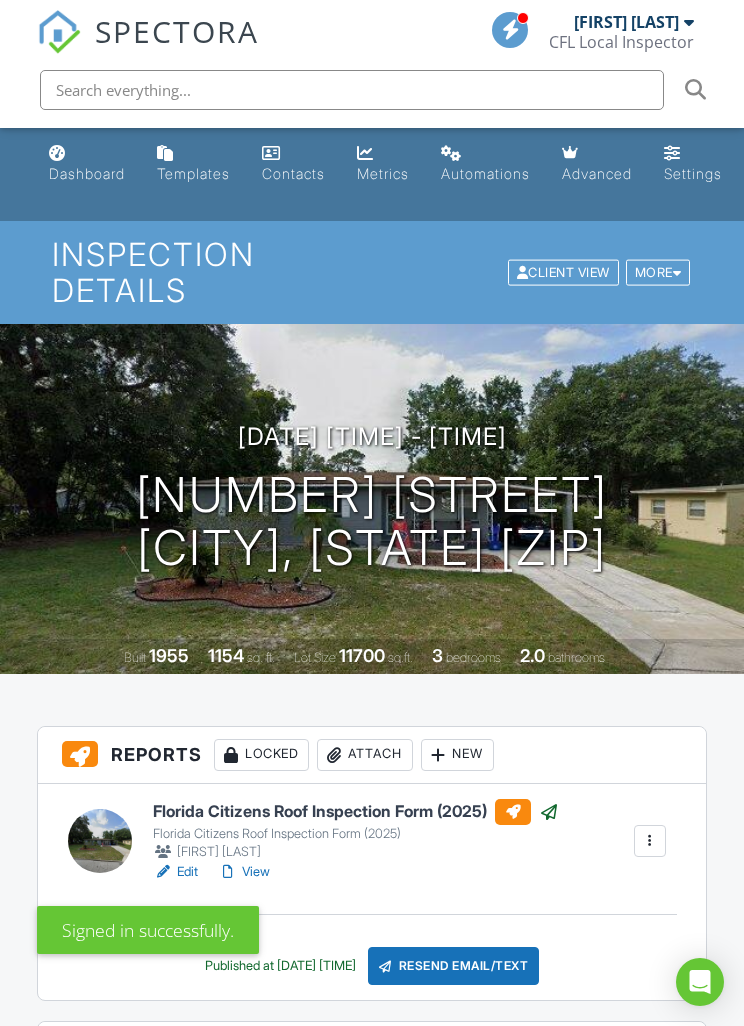 click on "Settings" at bounding box center (693, 173) 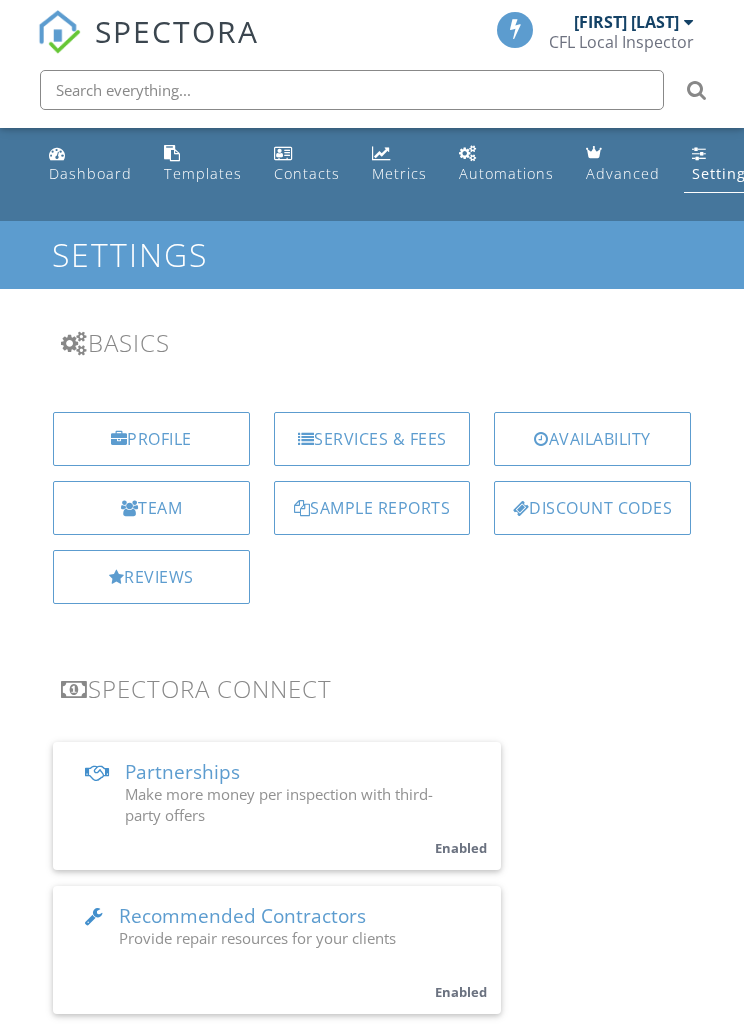 scroll, scrollTop: 0, scrollLeft: 0, axis: both 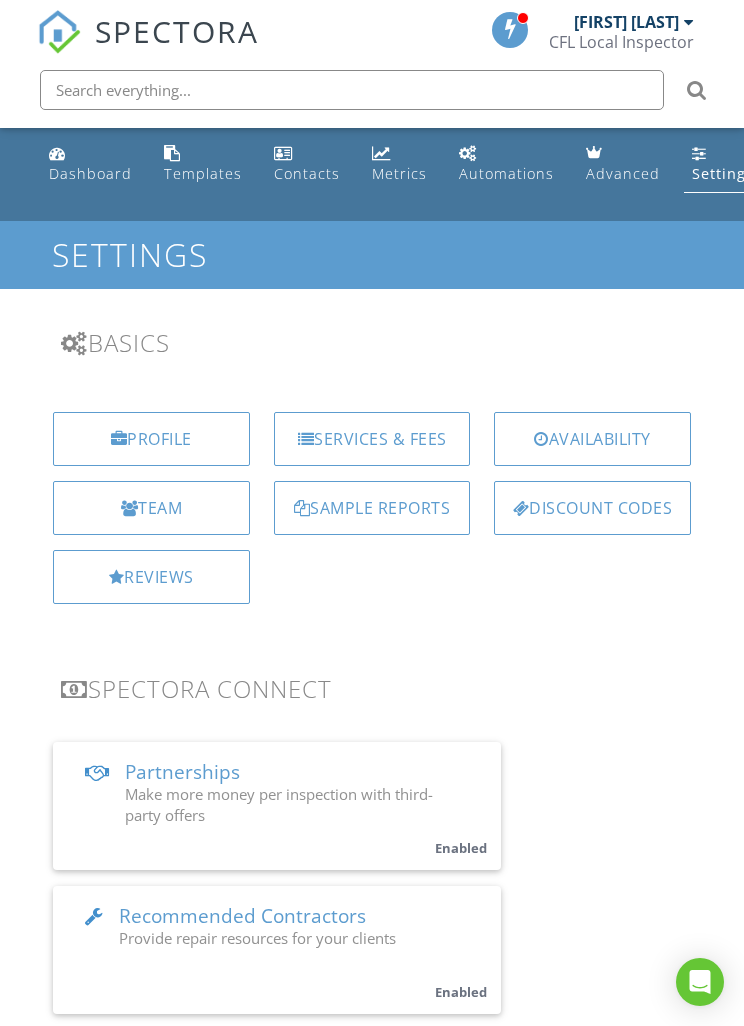 click on "Team" at bounding box center [151, 508] 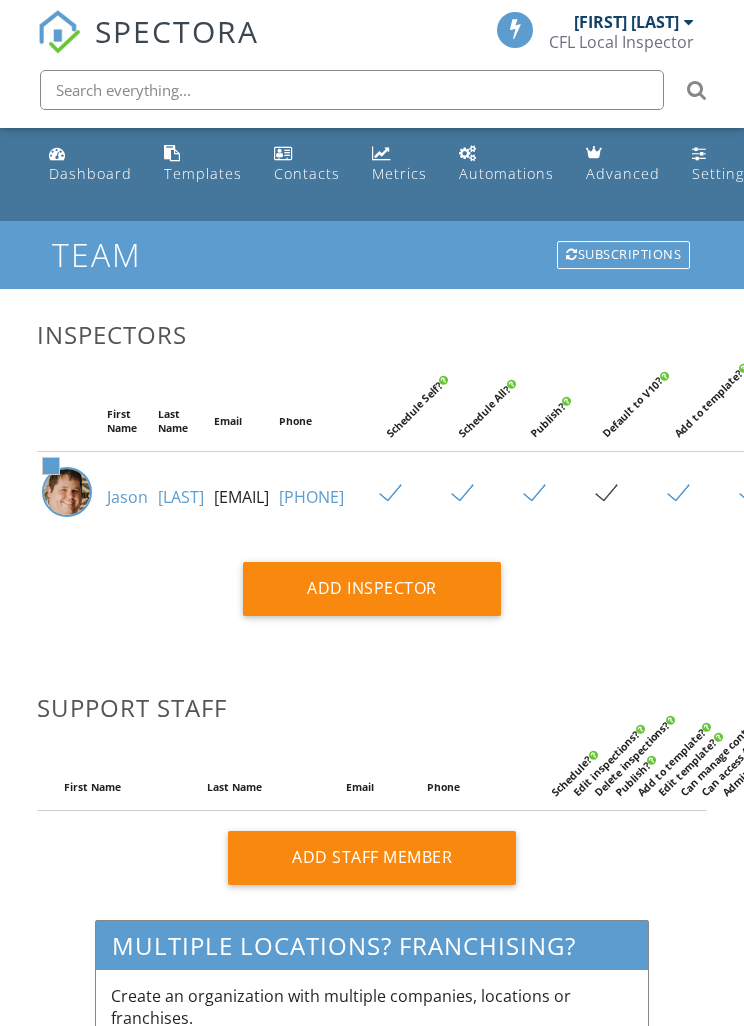 scroll, scrollTop: 0, scrollLeft: 0, axis: both 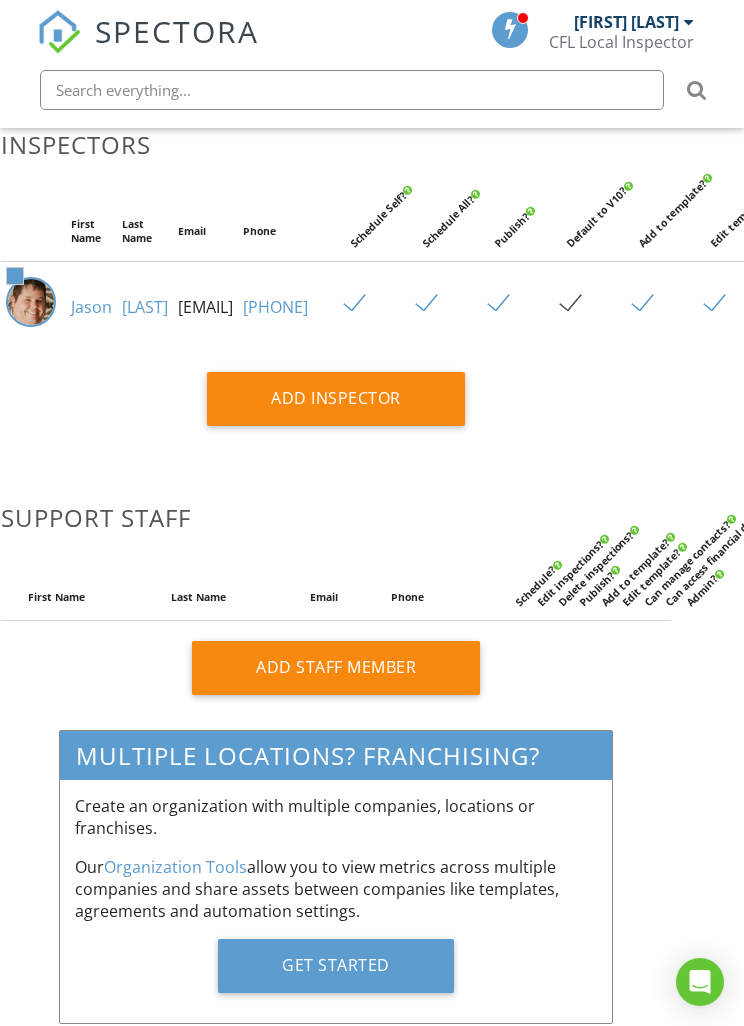 click on "[LAST]" at bounding box center [145, 307] 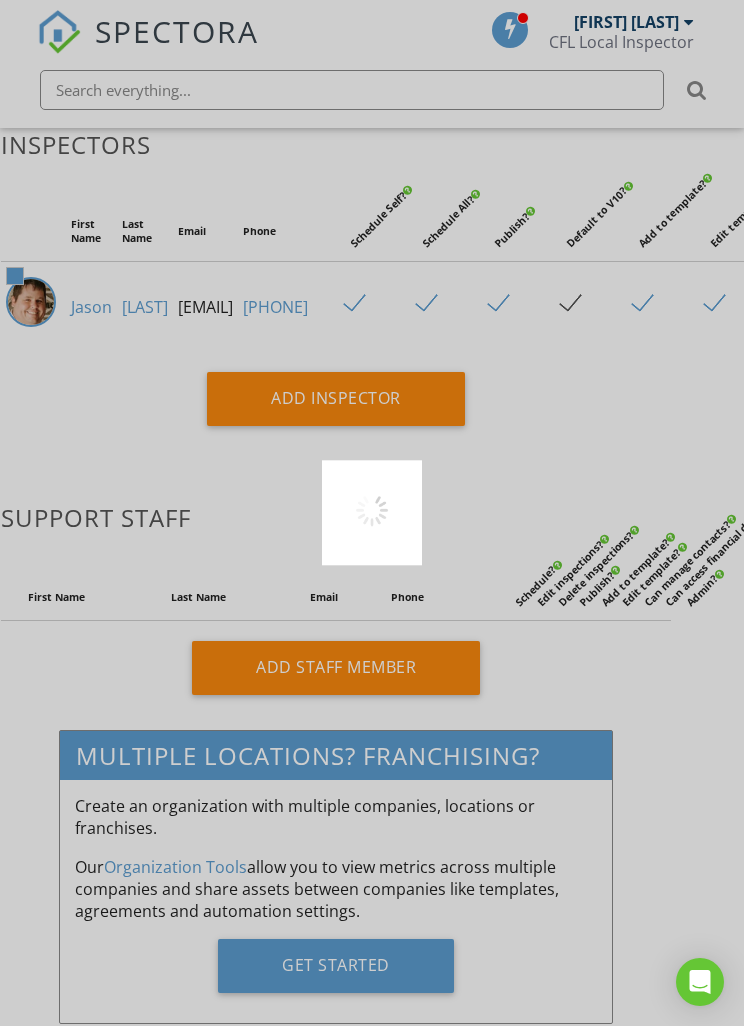 scroll, scrollTop: 254, scrollLeft: 36, axis: both 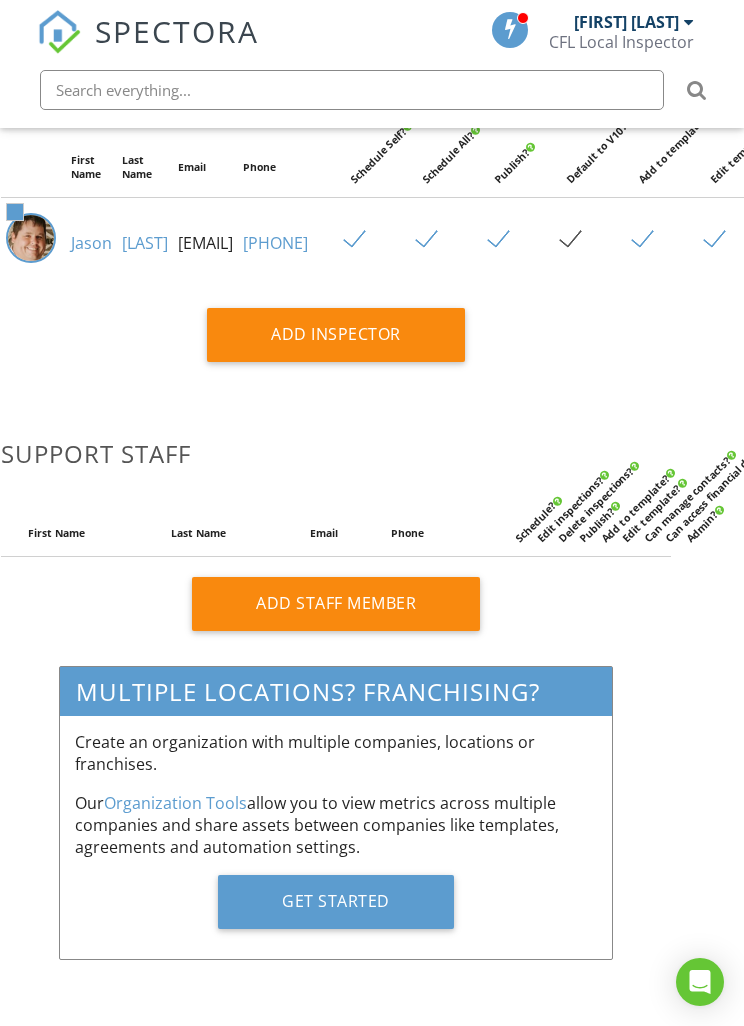 click on "Jason" at bounding box center (91, 243) 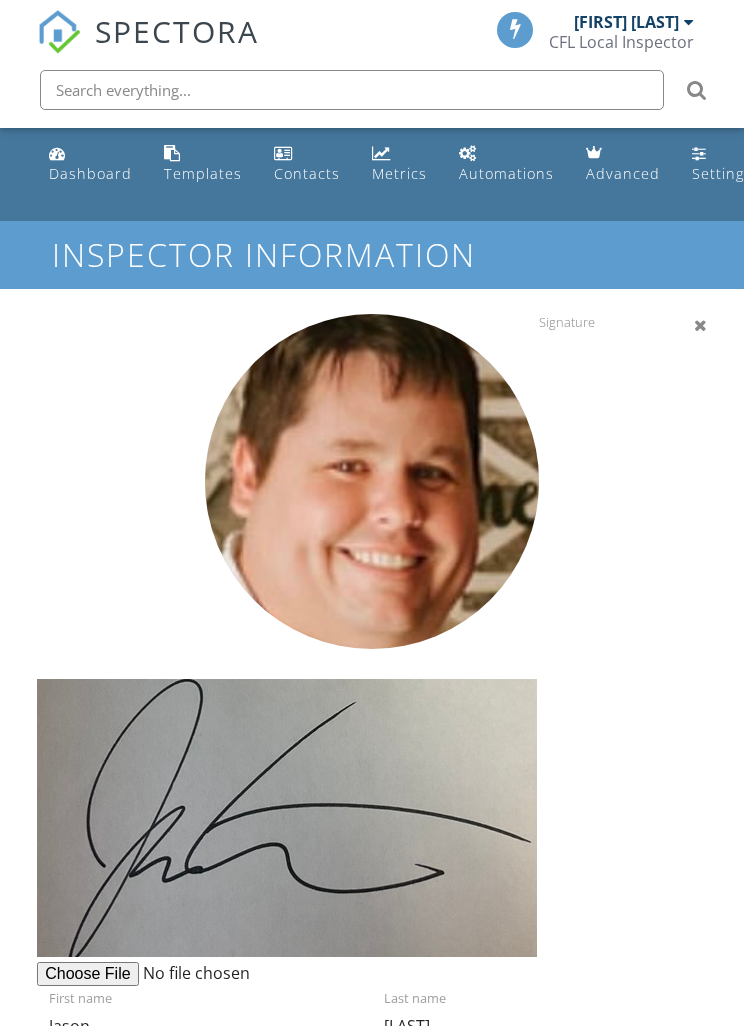 scroll, scrollTop: 0, scrollLeft: 0, axis: both 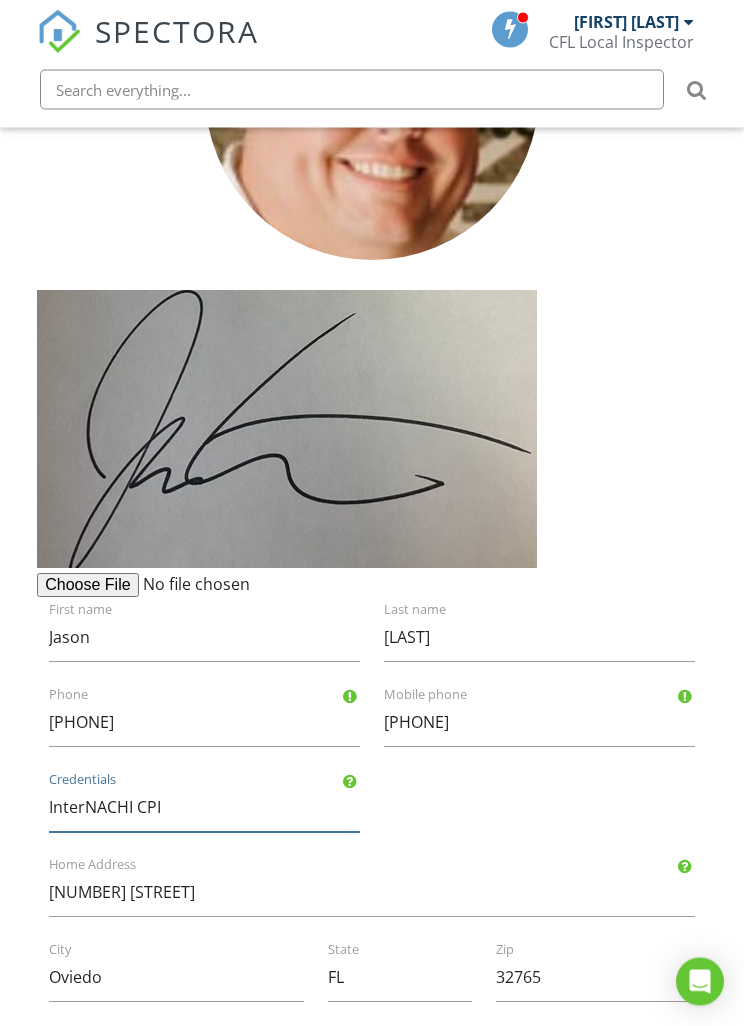 click on "InterNACHI CPI" at bounding box center [204, 808] 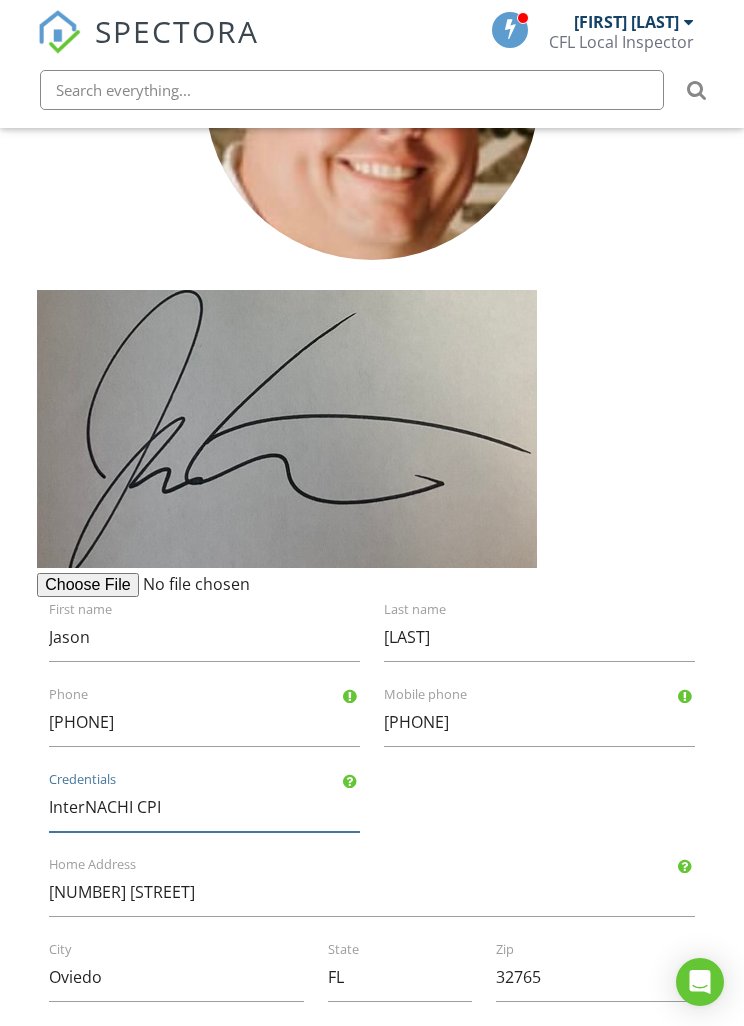 scroll, scrollTop: 480, scrollLeft: 0, axis: vertical 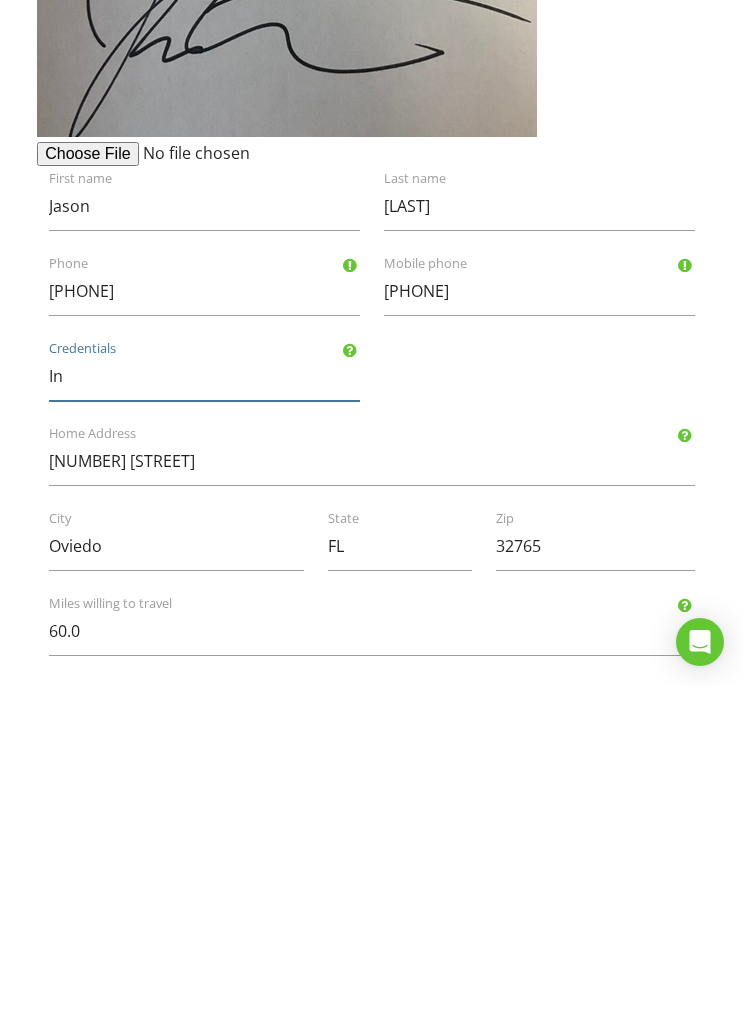 type on "I" 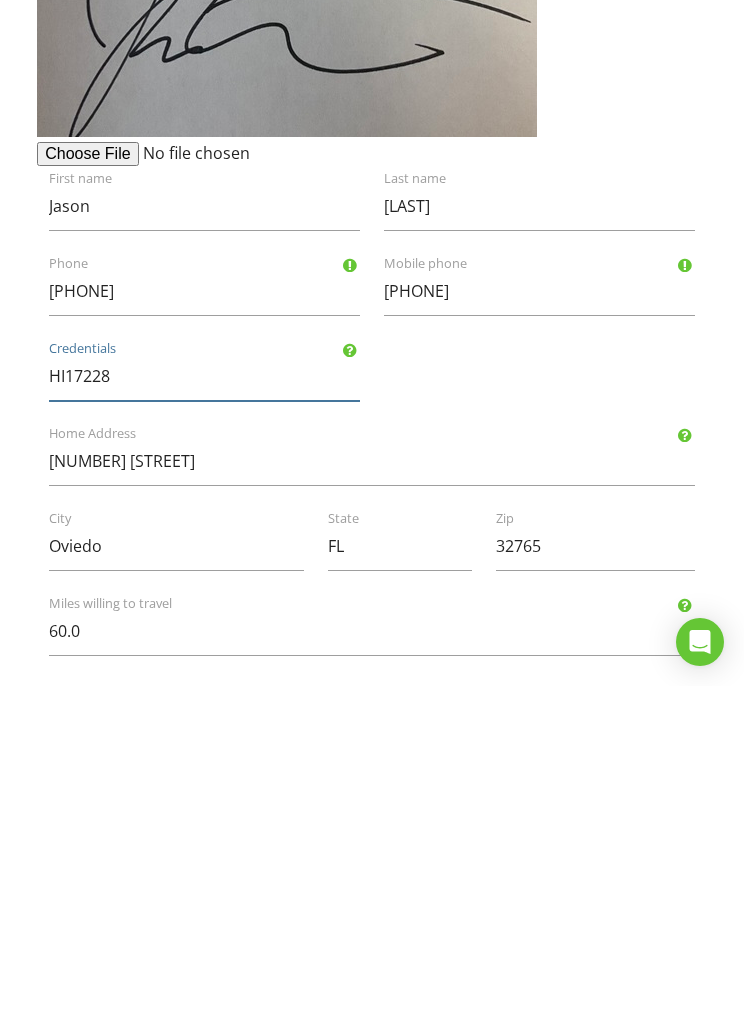 type on "HI17228" 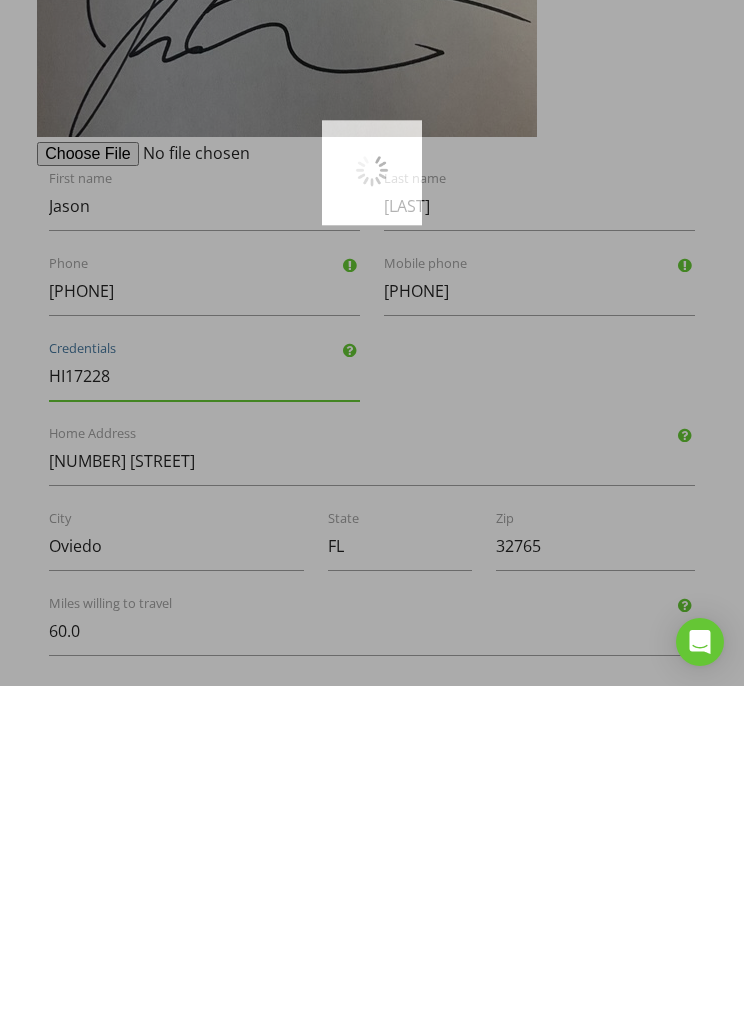 scroll, scrollTop: 496, scrollLeft: 0, axis: vertical 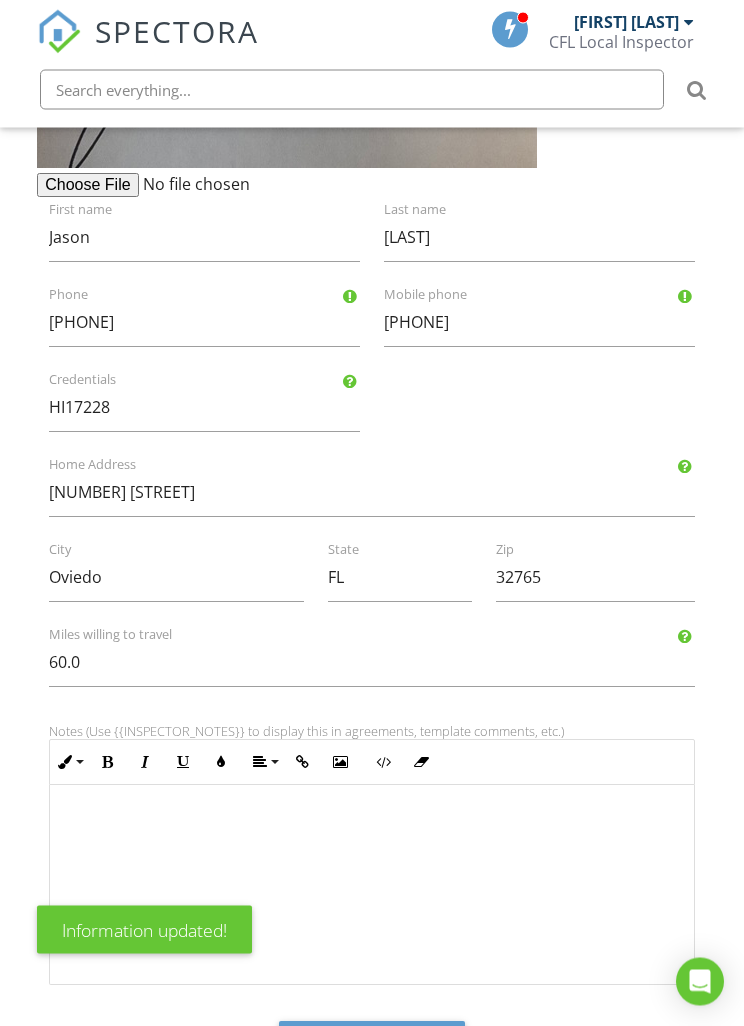 click on "Save" at bounding box center (372, 1049) 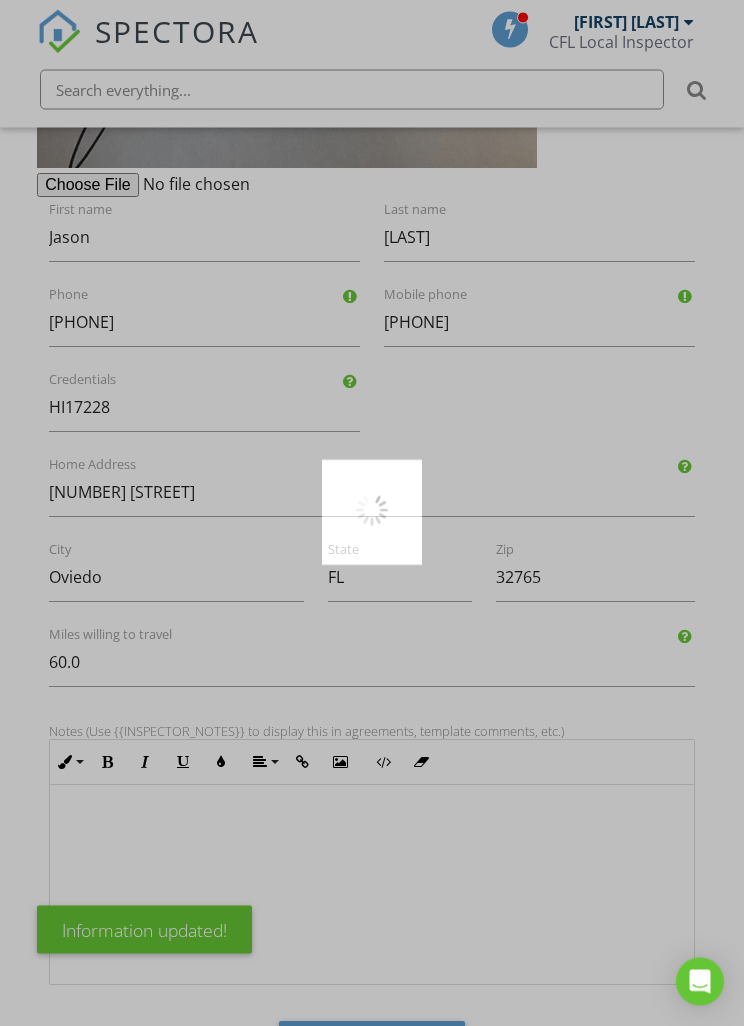 scroll, scrollTop: 789, scrollLeft: 0, axis: vertical 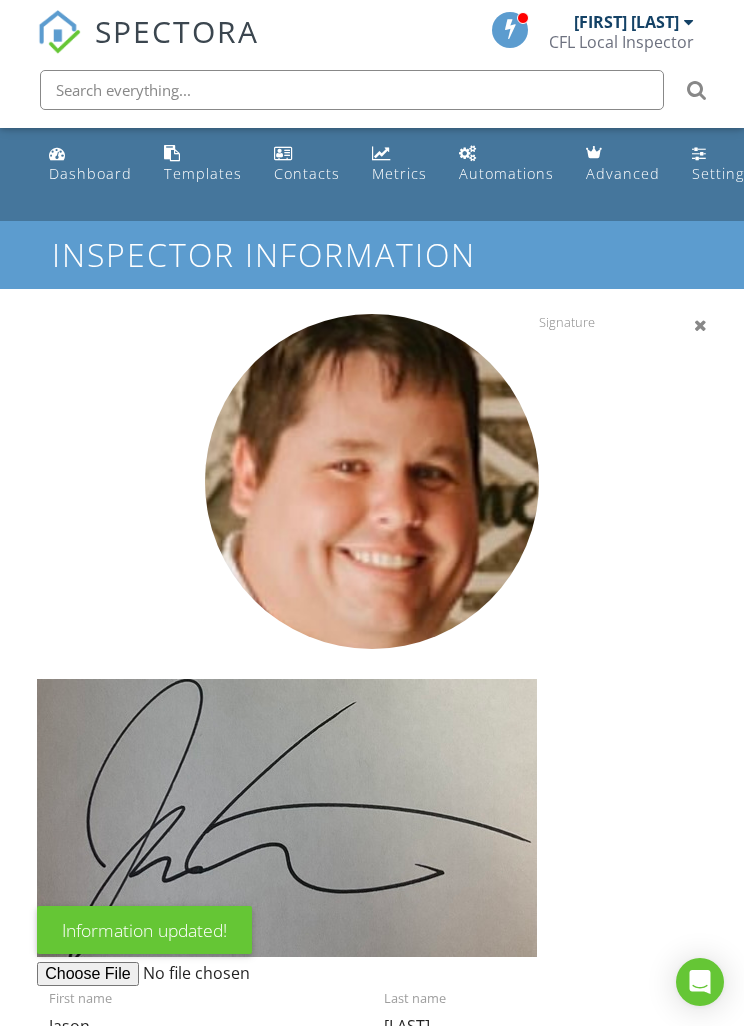 click on "Dashboard" at bounding box center (90, 173) 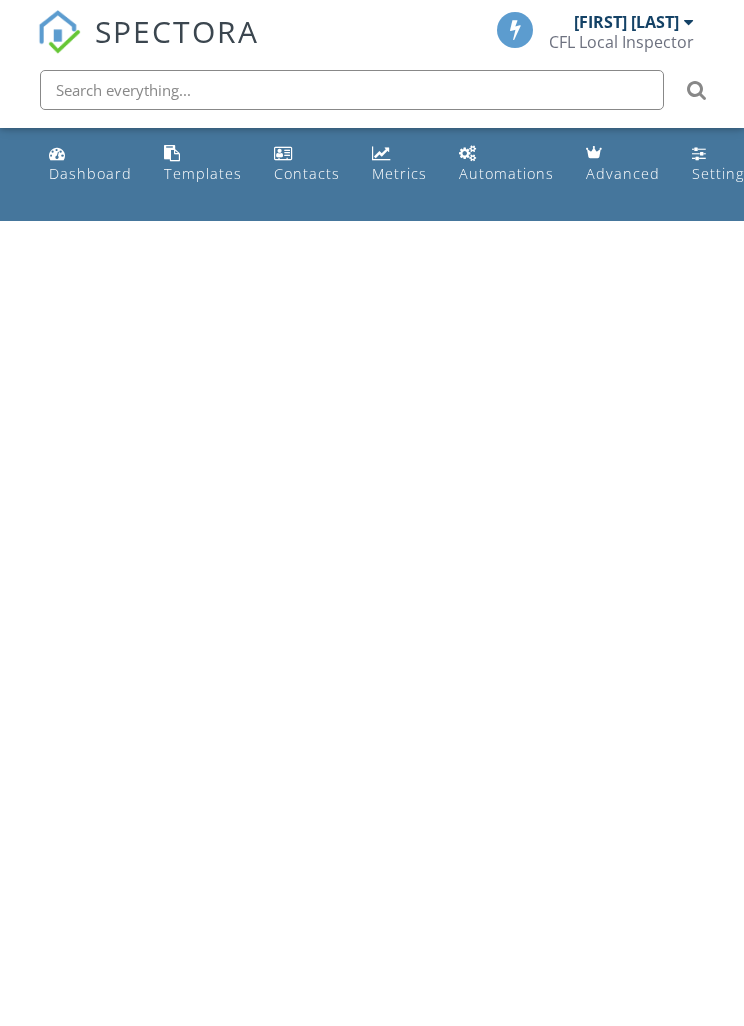 scroll, scrollTop: 0, scrollLeft: 0, axis: both 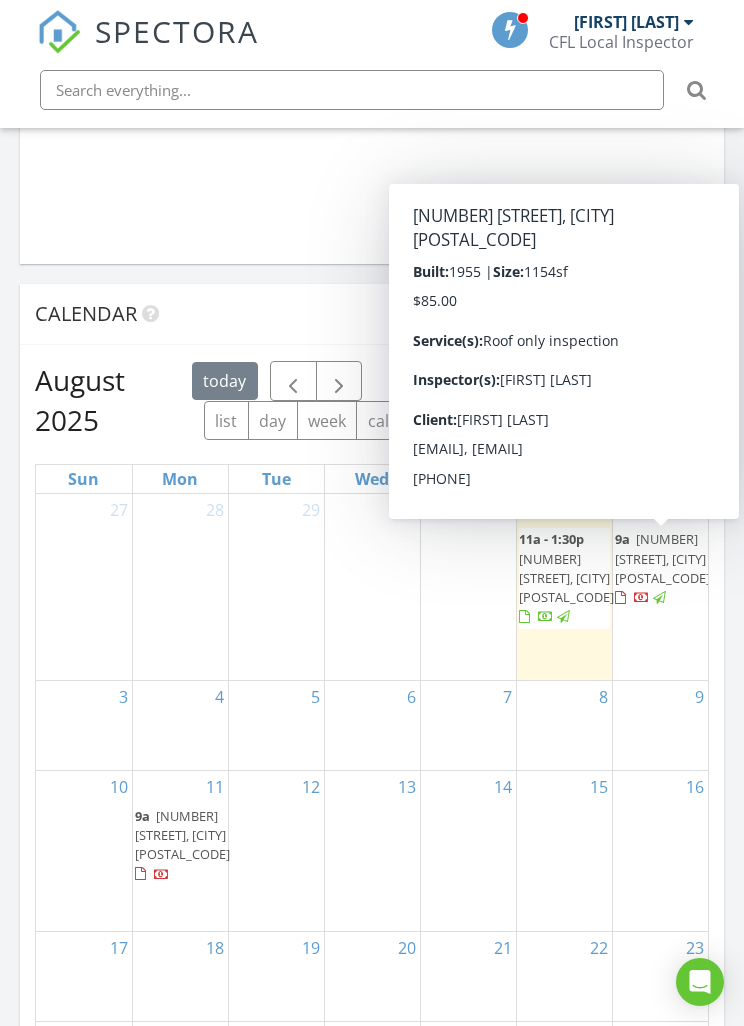 click on "[NUMBER] [STREET], [CITY] [POSTAL_CODE]" at bounding box center (662, 558) 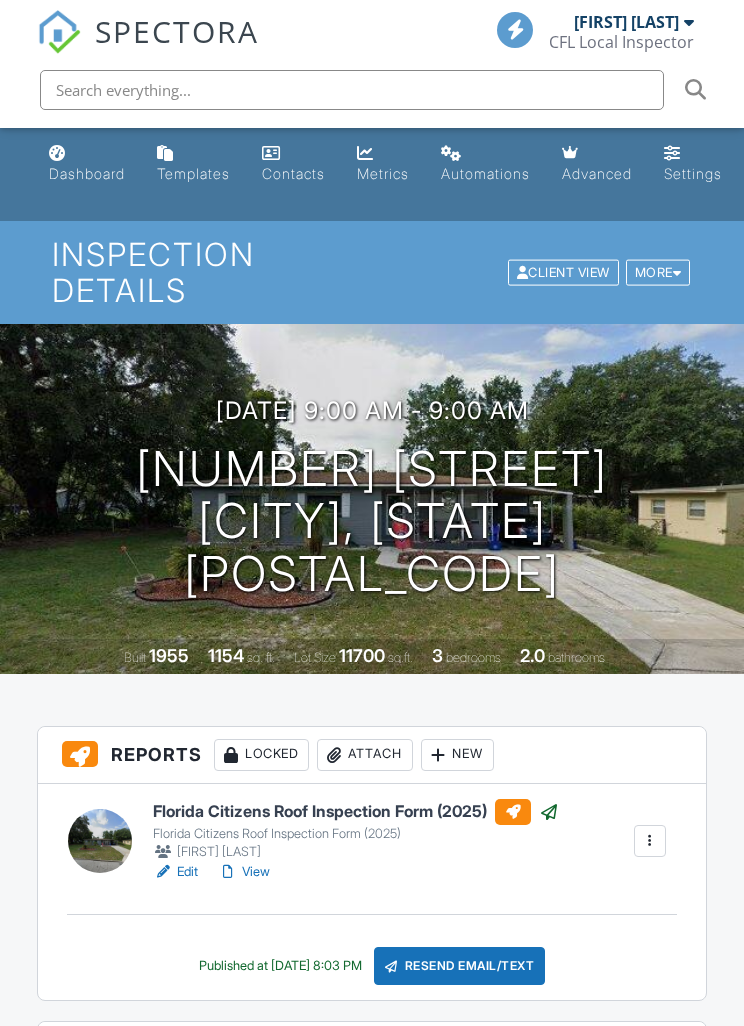 scroll, scrollTop: 140, scrollLeft: 0, axis: vertical 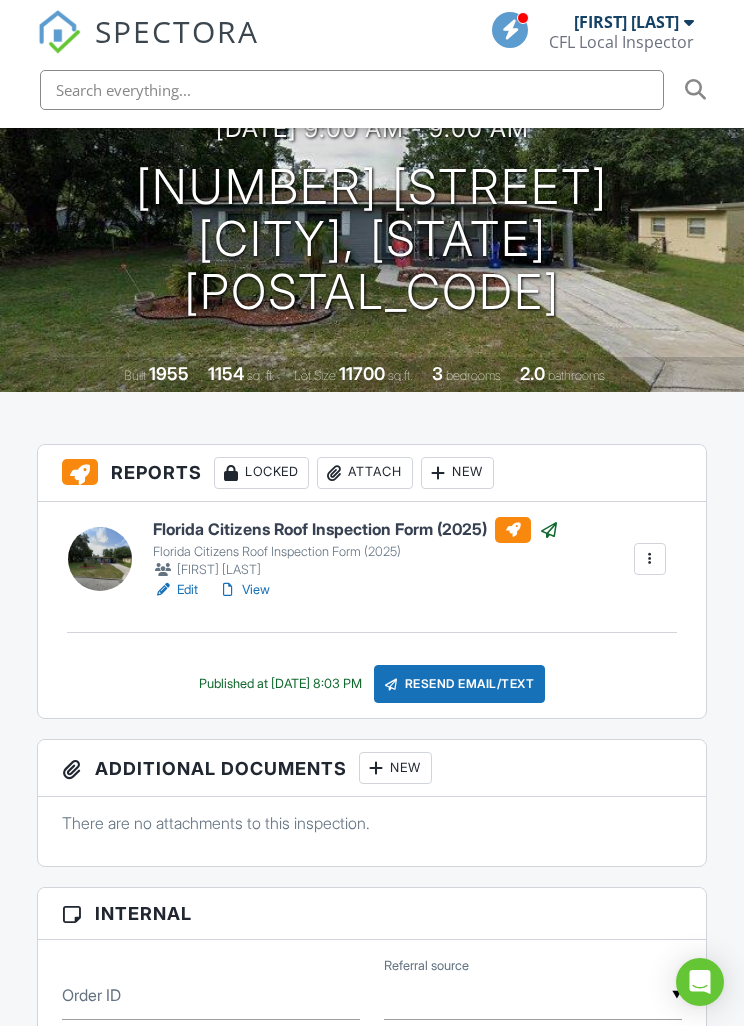 click on "Florida Citizens Roof Inspection Form (2025)" at bounding box center (356, 530) 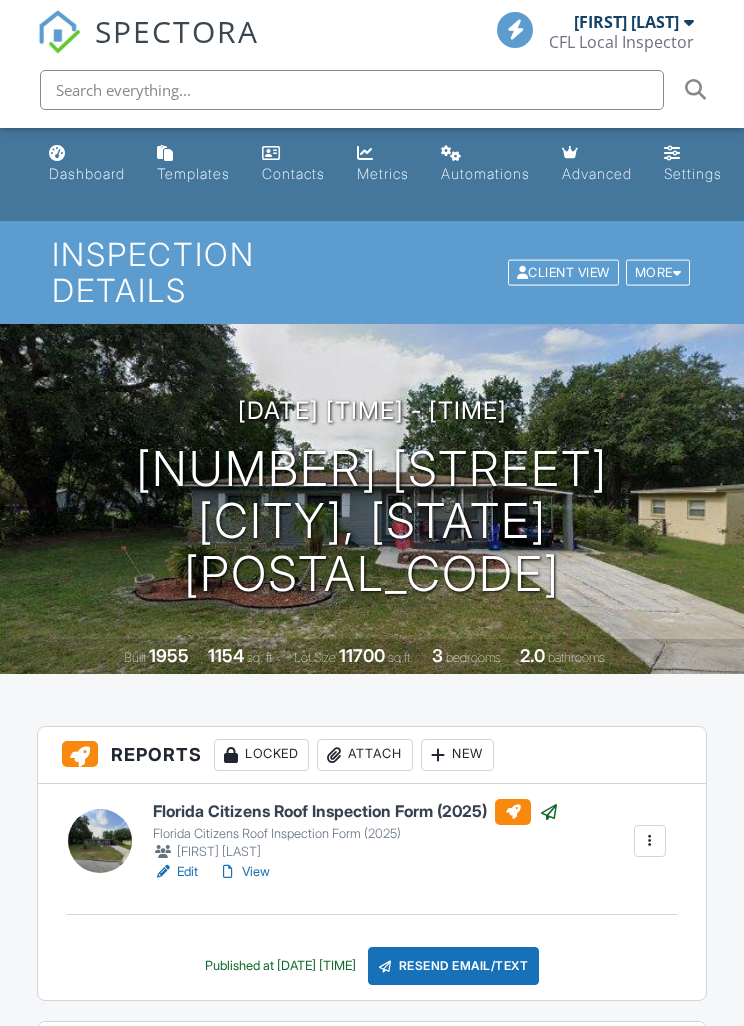 scroll, scrollTop: 262, scrollLeft: 9, axis: both 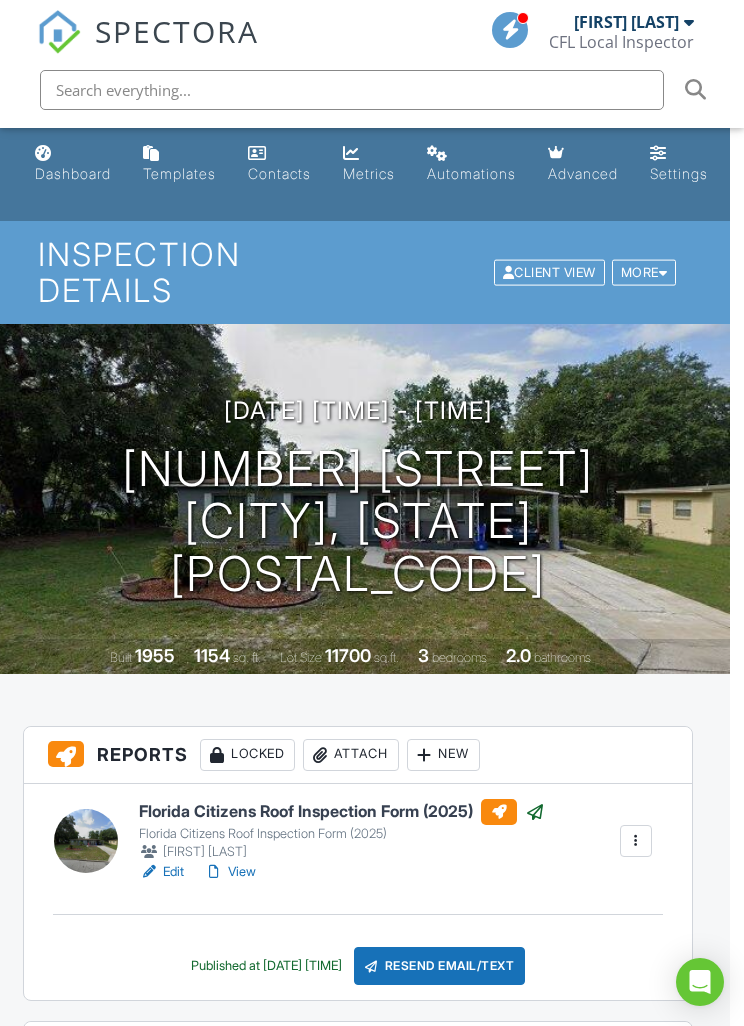 click on "View" at bounding box center [230, 872] 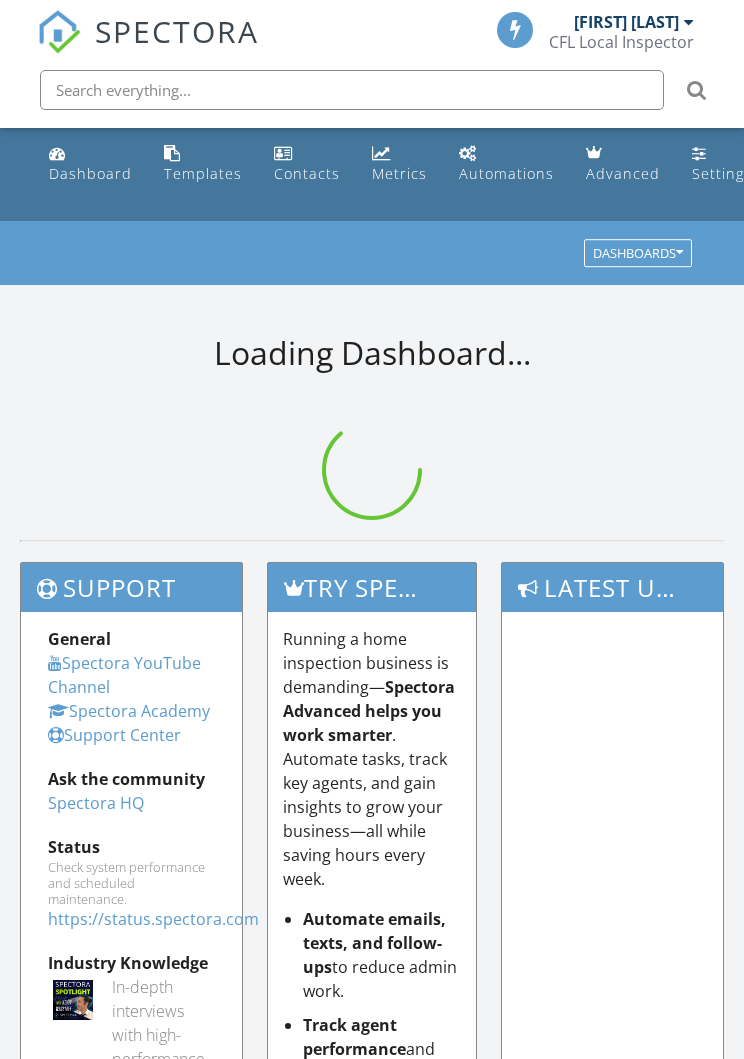 scroll, scrollTop: 0, scrollLeft: 0, axis: both 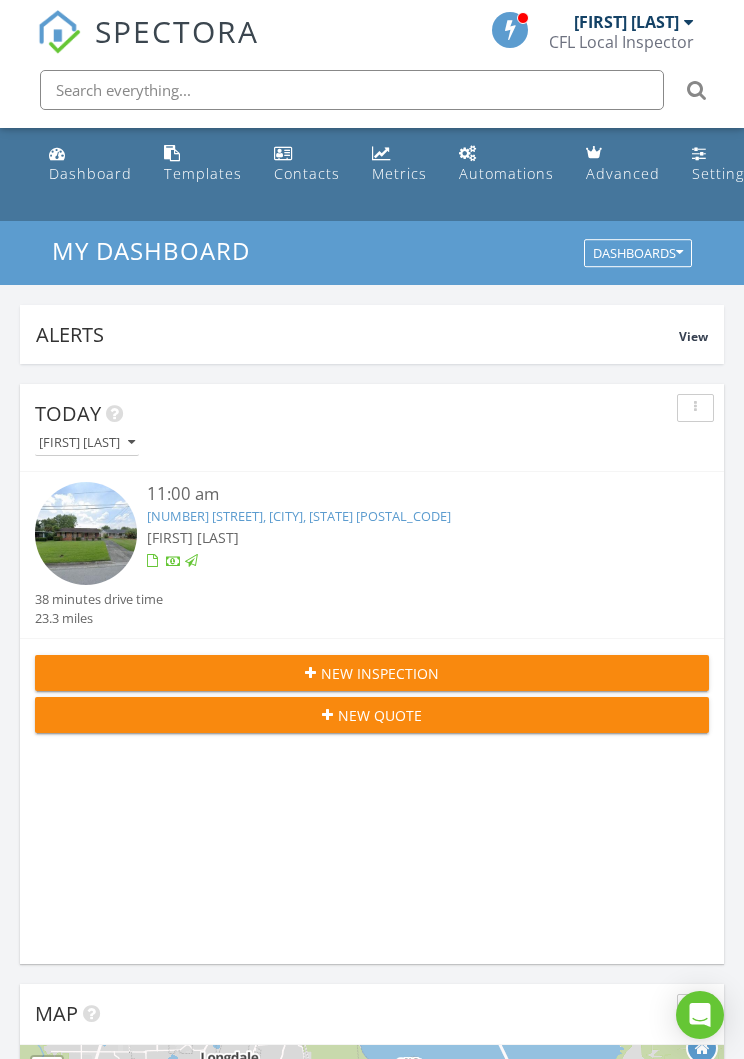 click on "Templates" at bounding box center (203, 173) 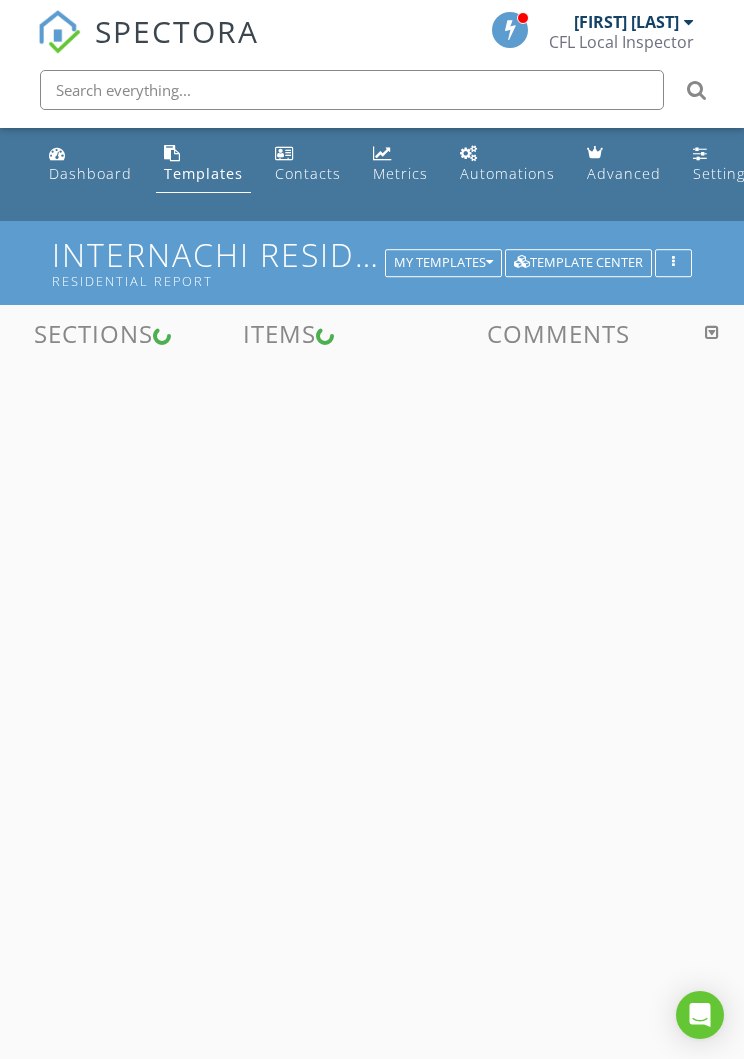 scroll, scrollTop: 0, scrollLeft: 0, axis: both 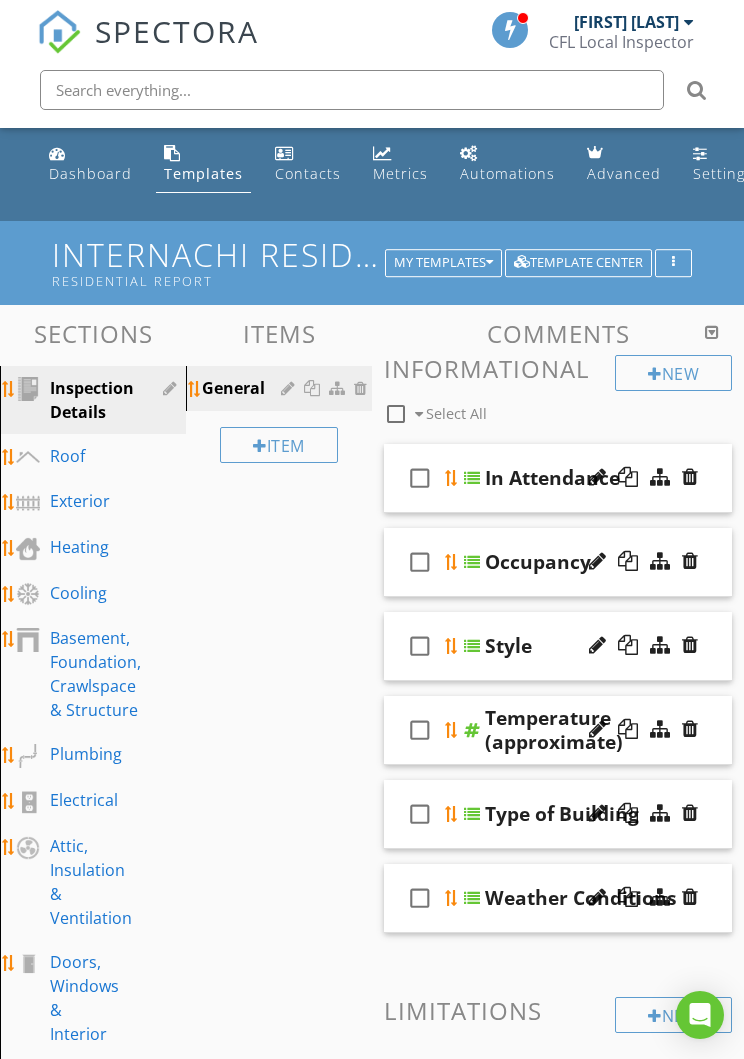 click on "My Templates" at bounding box center (443, 263) 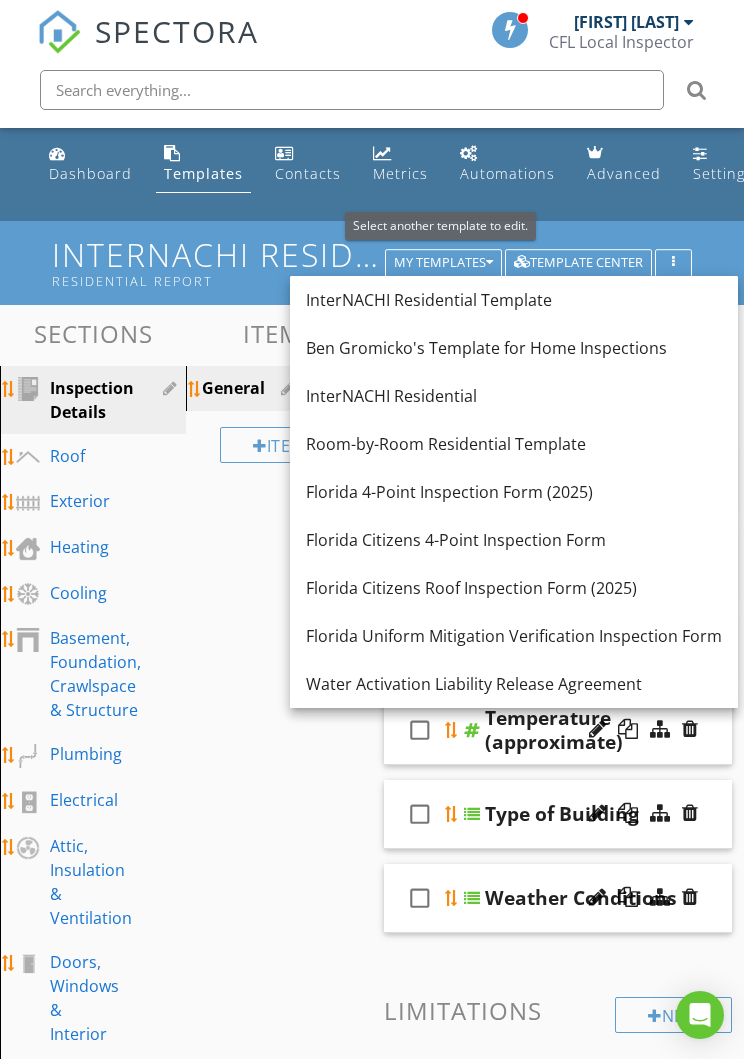 click on "Florida Citizens Roof Inspection Form (2025)" at bounding box center (514, 588) 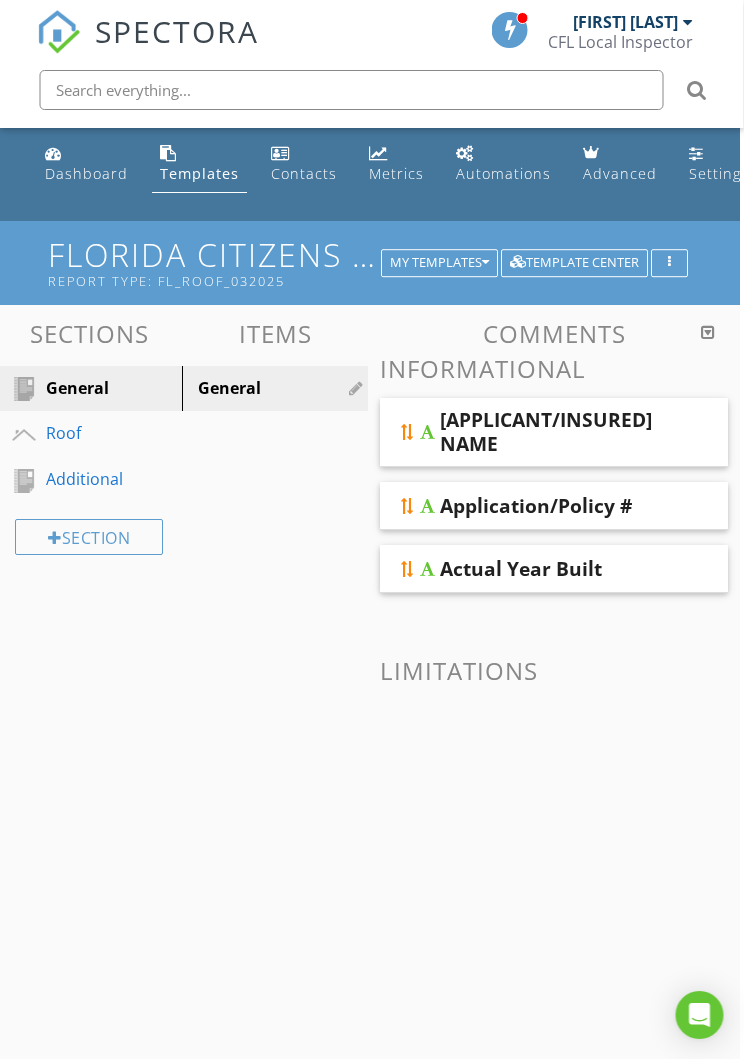 scroll, scrollTop: 0, scrollLeft: 0, axis: both 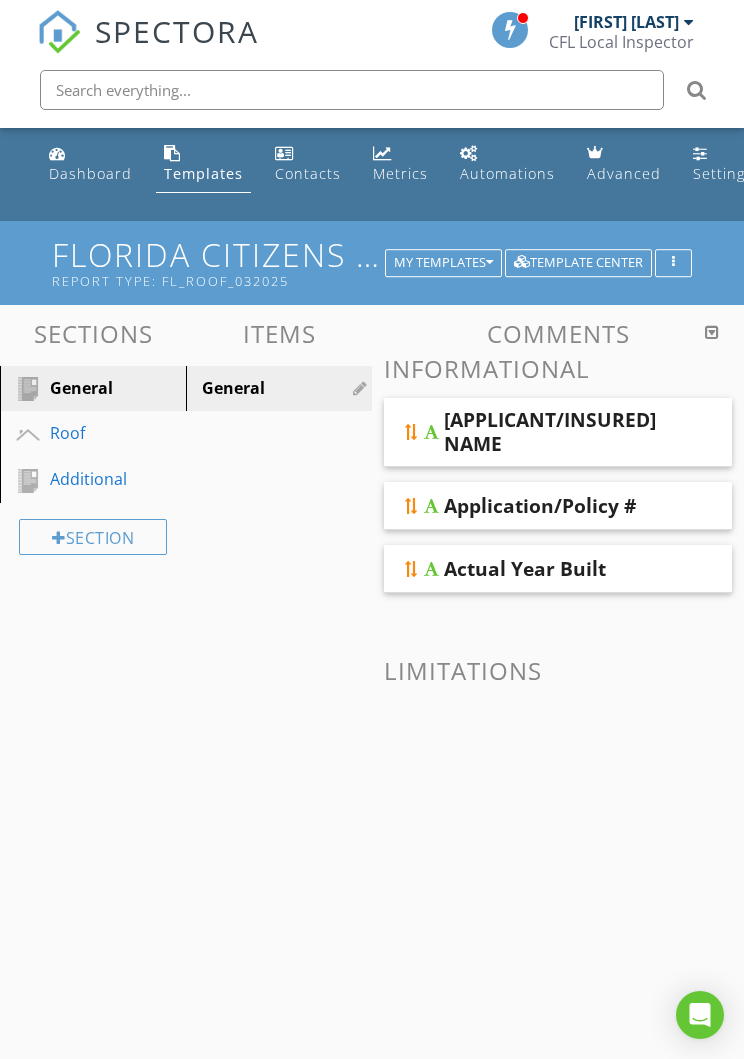click on "Additional" at bounding box center [88, 479] 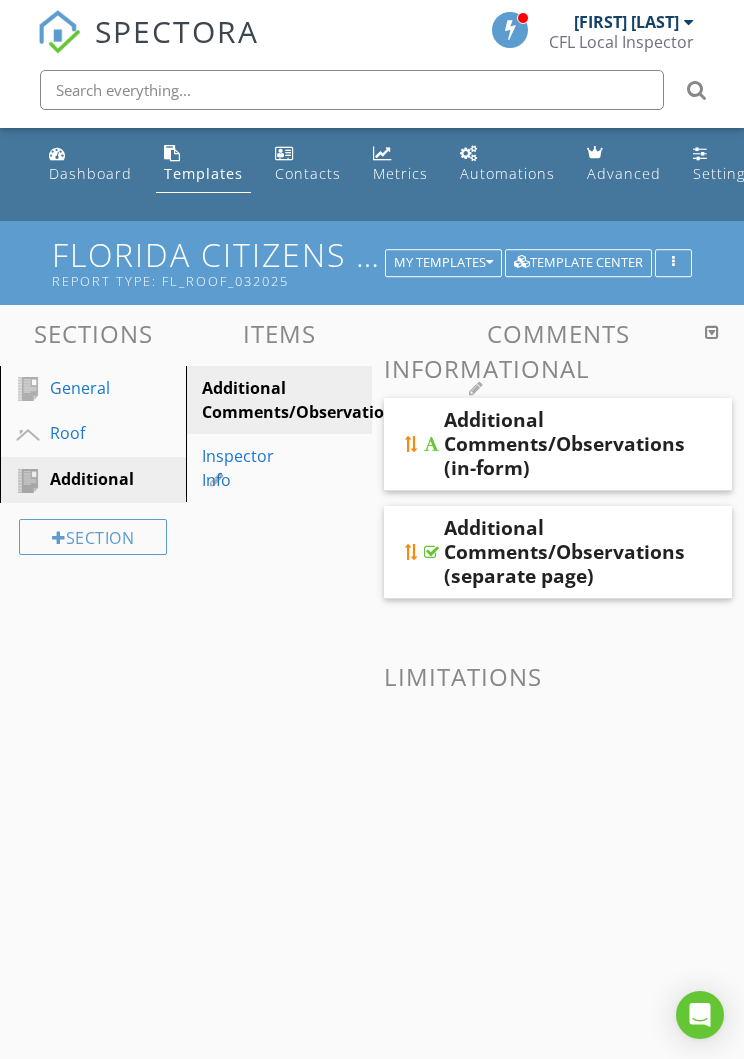 click on "Additional" at bounding box center [92, 479] 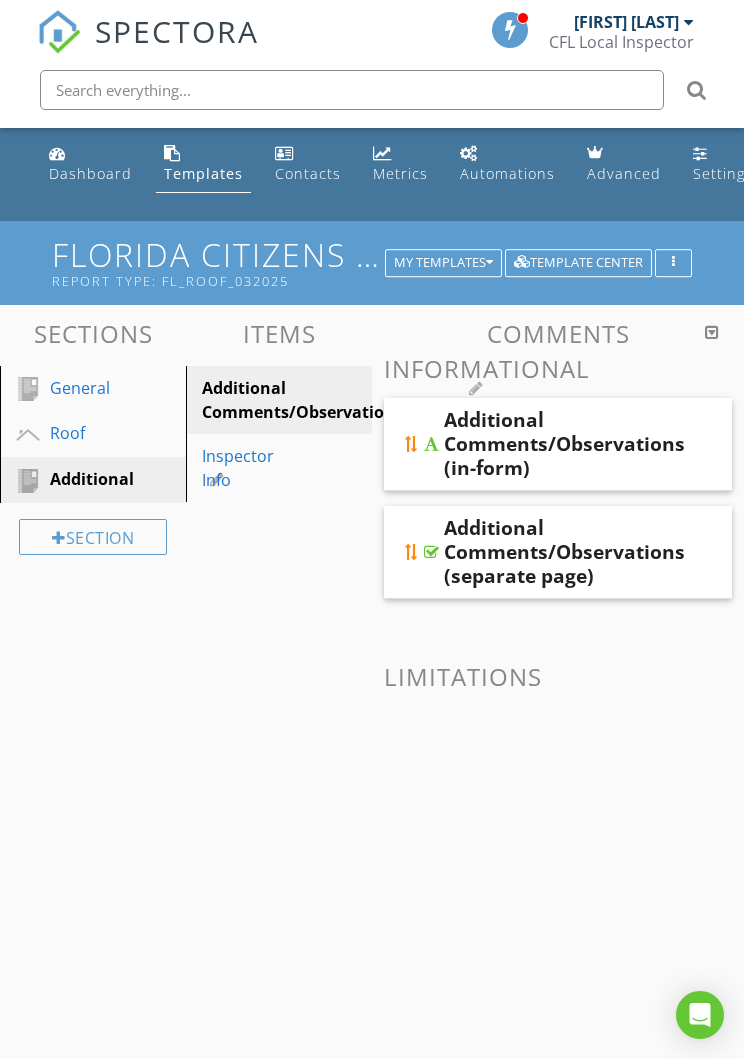 click on "Additional" at bounding box center (129, 480) 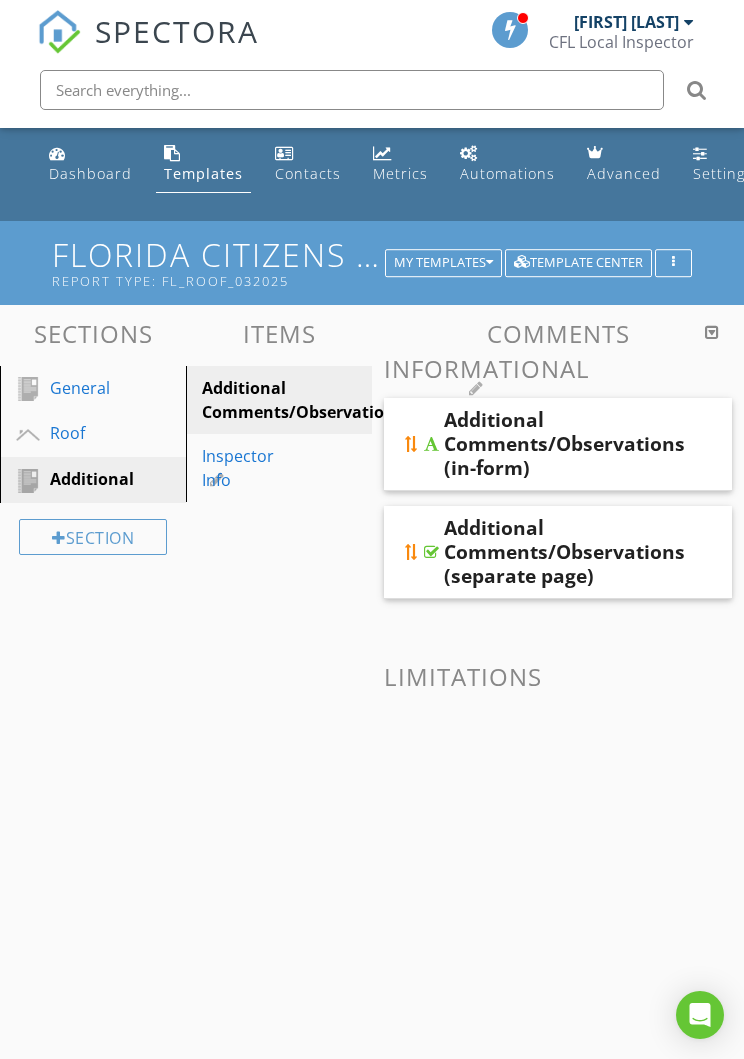 click on "Inspector Info" at bounding box center (244, 468) 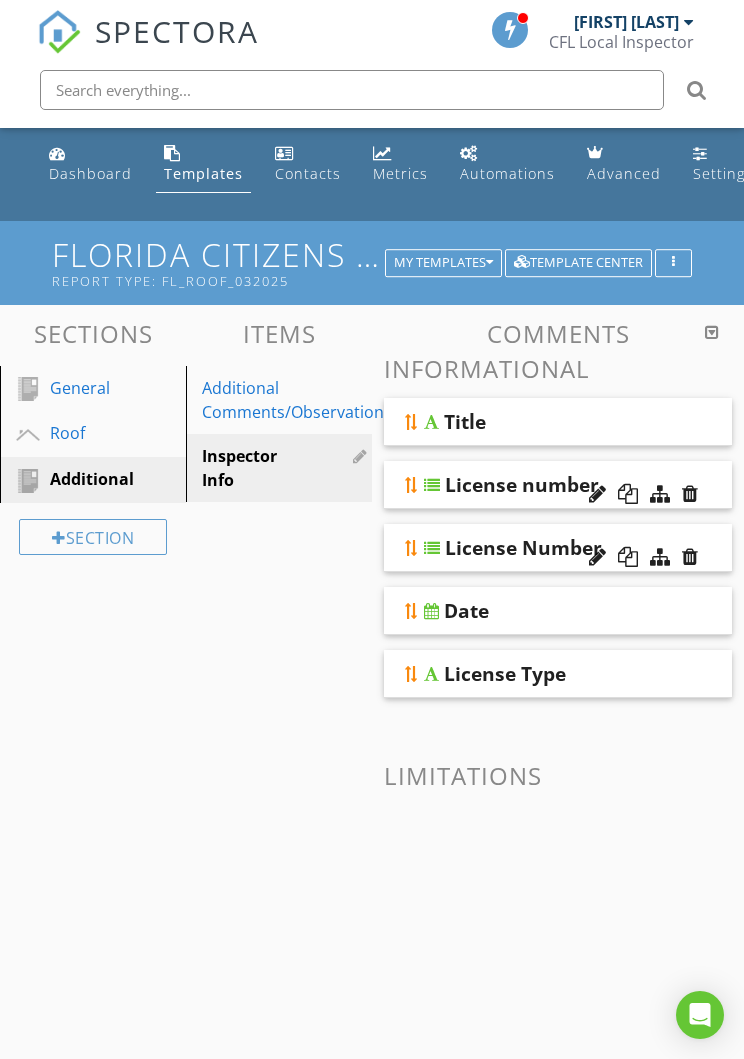 click on "License number" at bounding box center [522, 485] 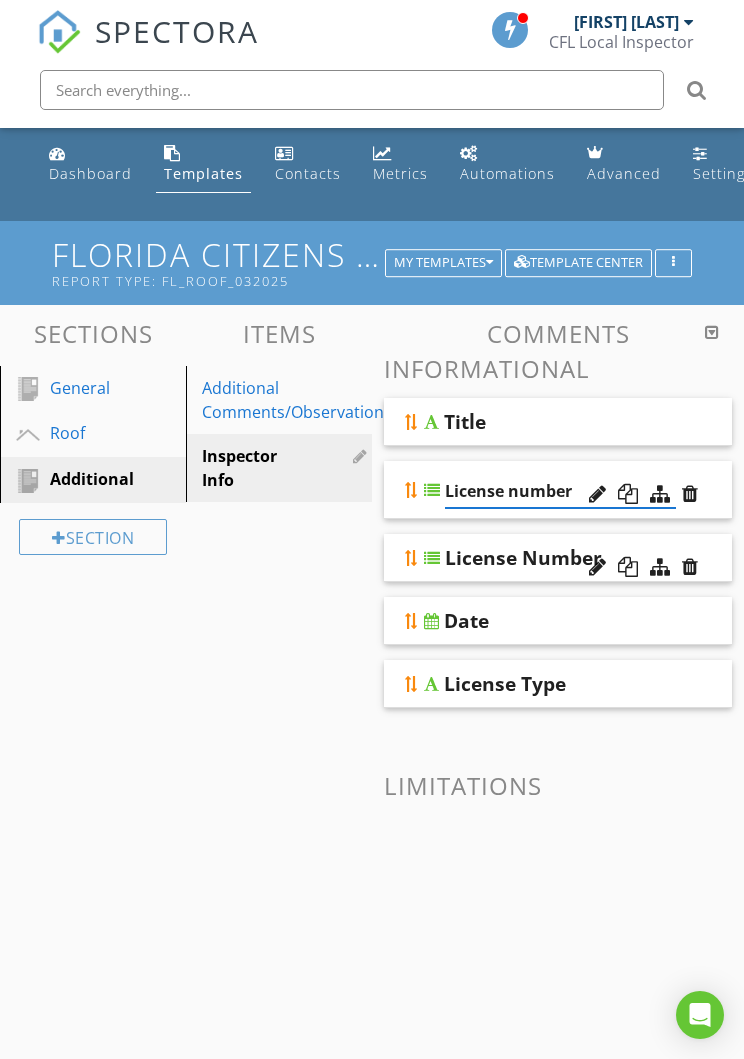 click at bounding box center [628, 494] 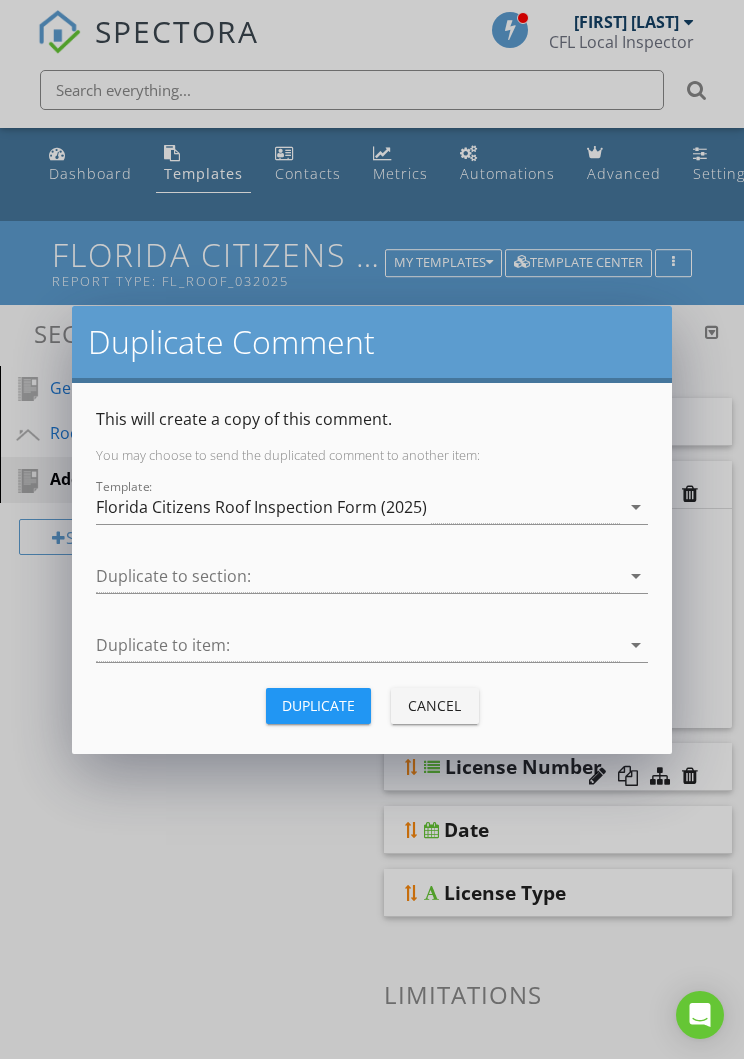 click on "arrow_drop_down" at bounding box center (636, 576) 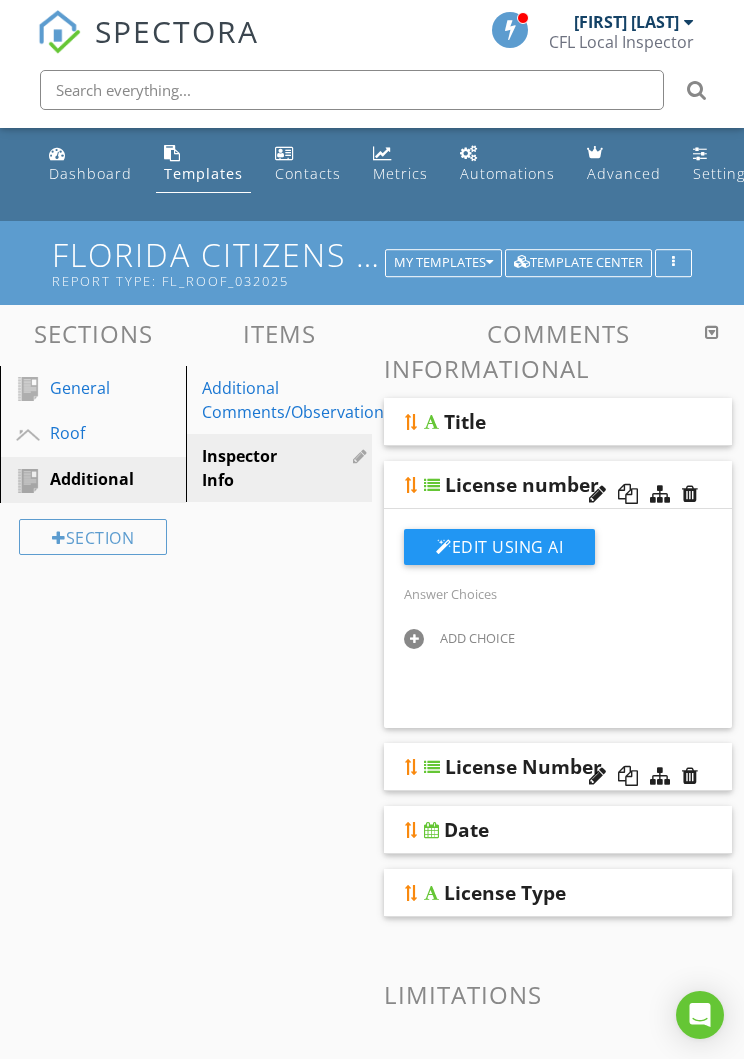 click at bounding box center [372, 529] 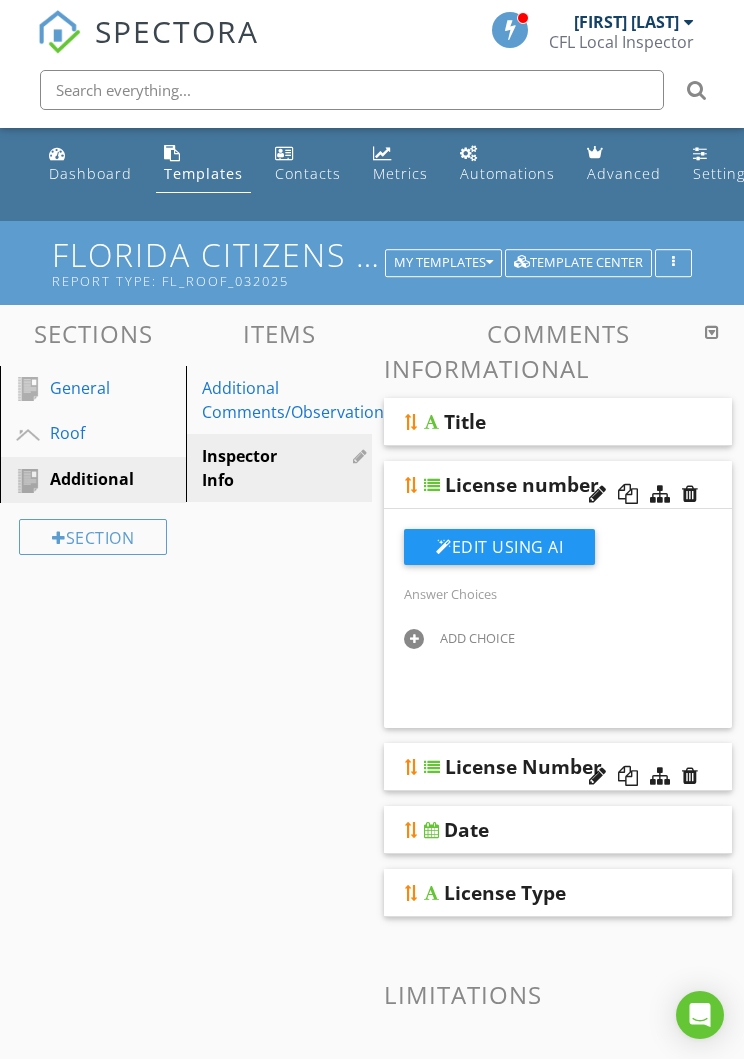 click on "Edit Using AI" at bounding box center (499, 547) 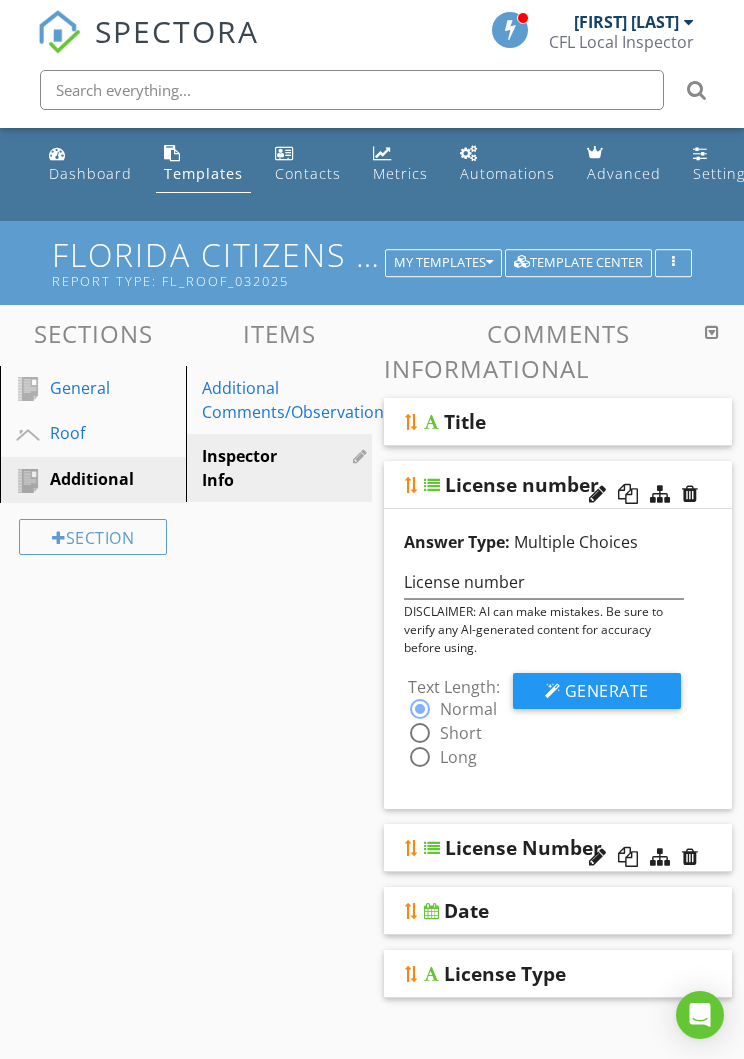 click on "Short" at bounding box center [461, 733] 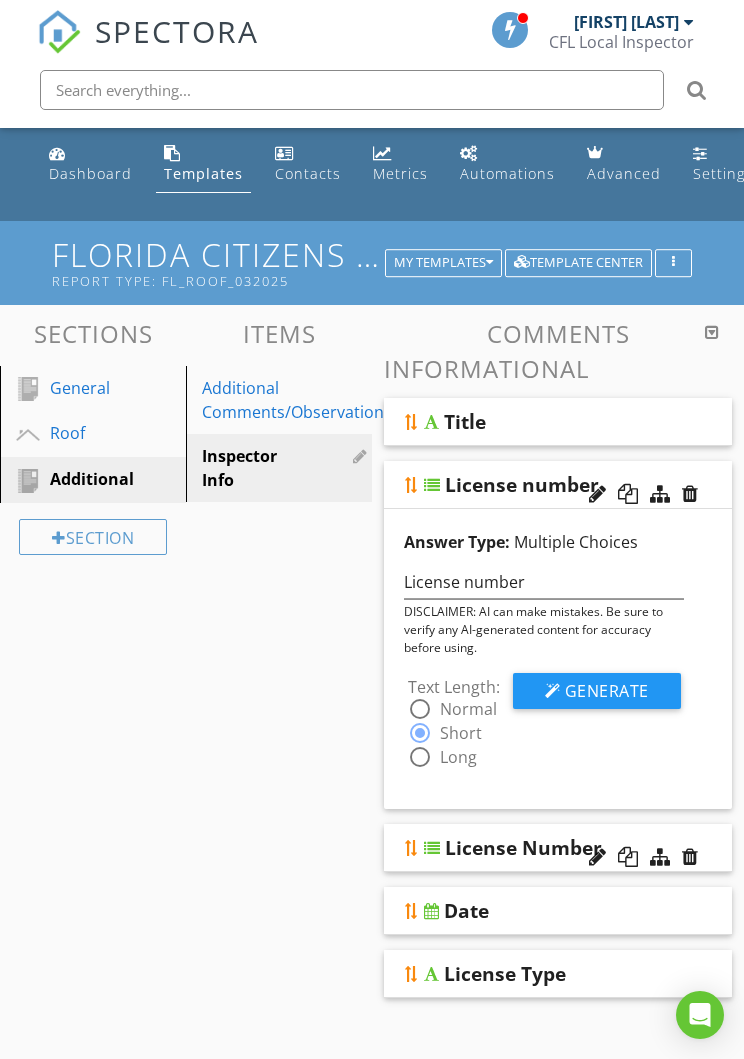 click on "Generate" at bounding box center [607, 691] 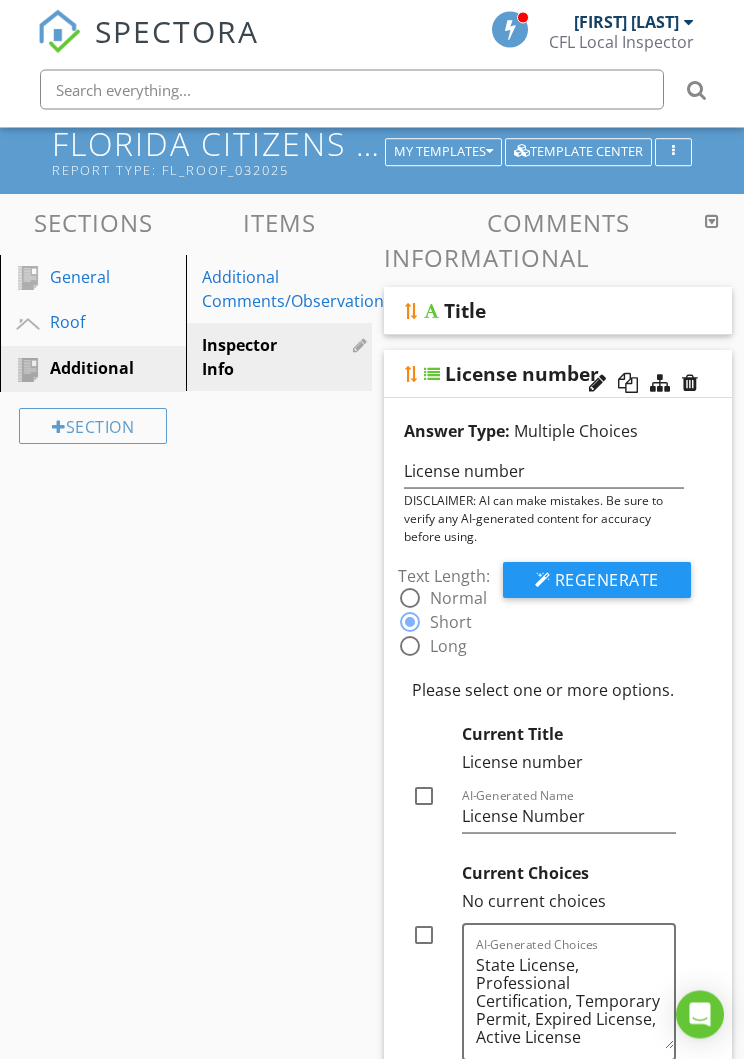 scroll, scrollTop: 136, scrollLeft: 0, axis: vertical 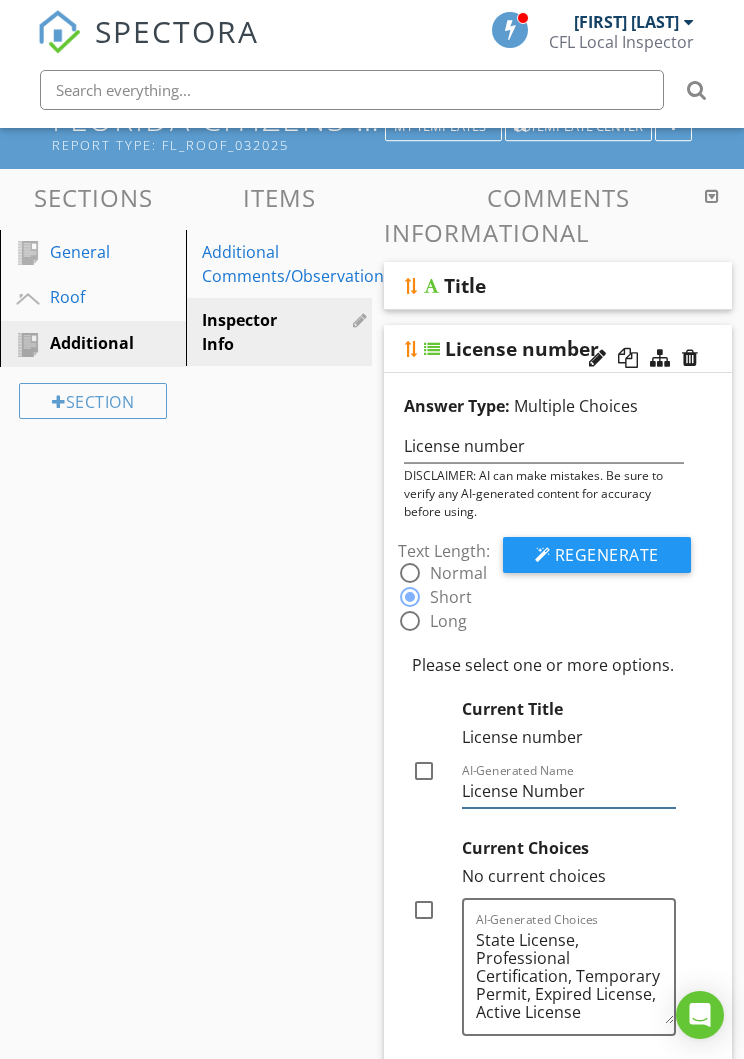 click on "License Number" at bounding box center [569, 791] 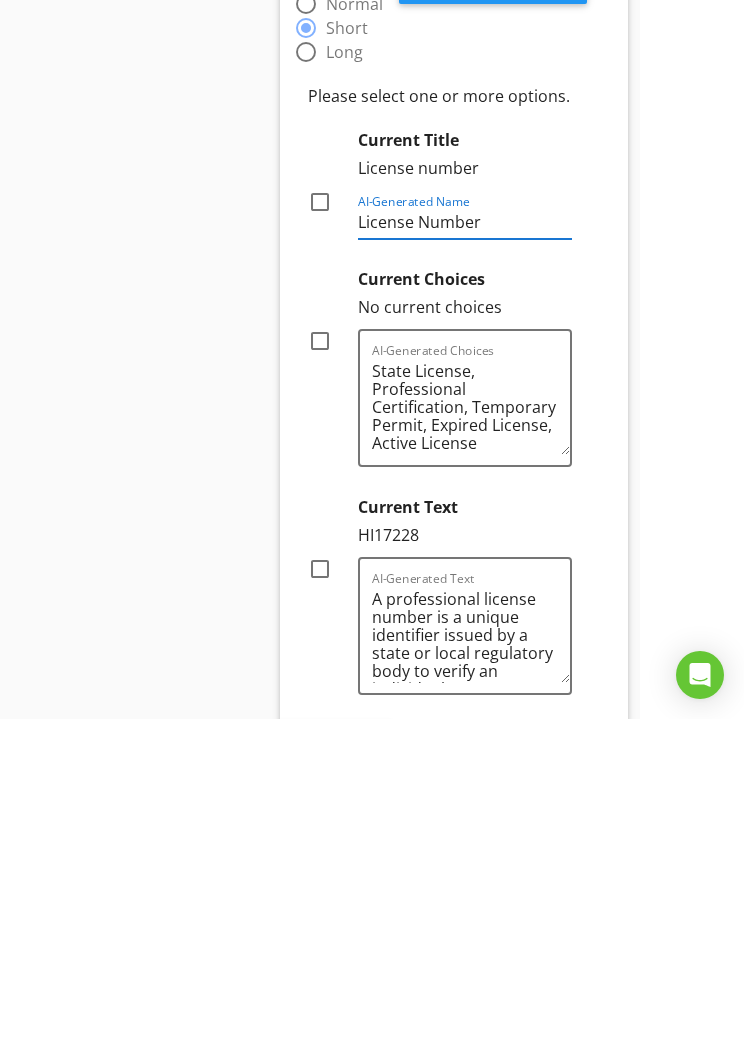scroll, scrollTop: 368, scrollLeft: 104, axis: both 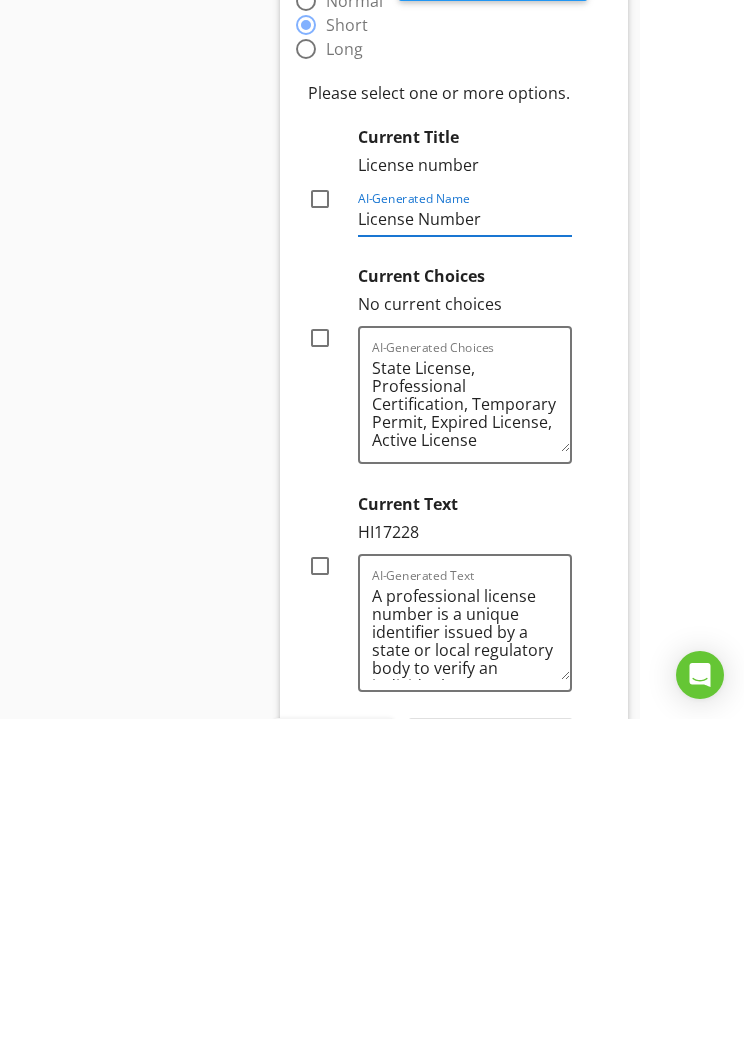 click at bounding box center (320, 906) 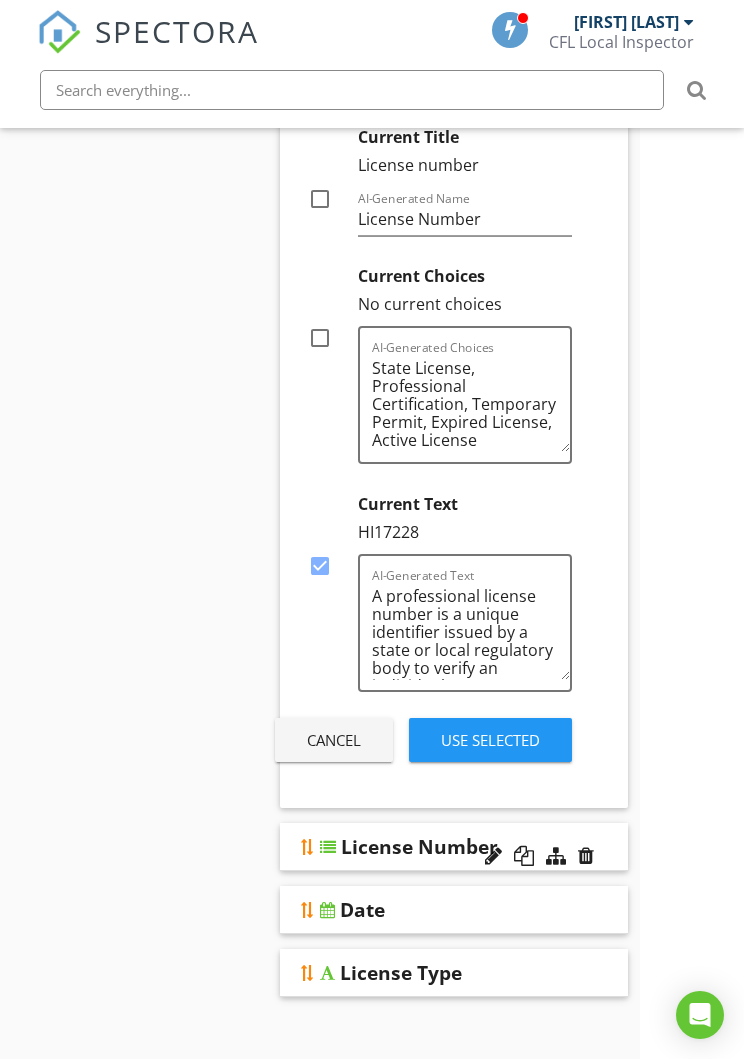 click on "Use Selected" at bounding box center [490, 740] 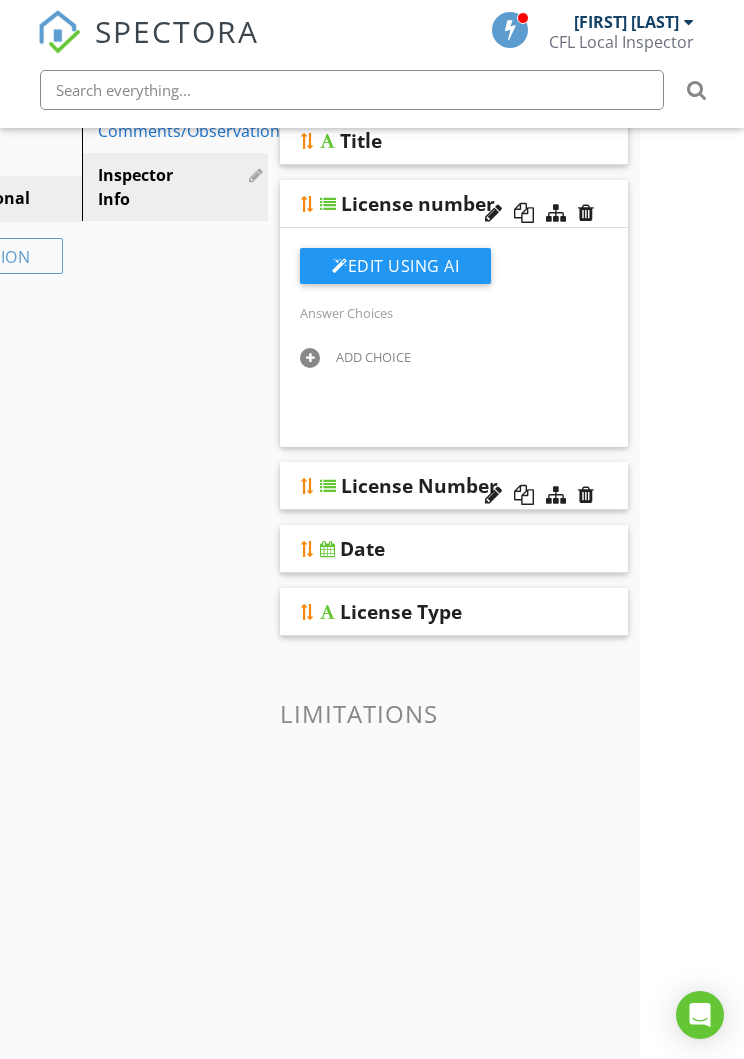 click at bounding box center (586, 495) 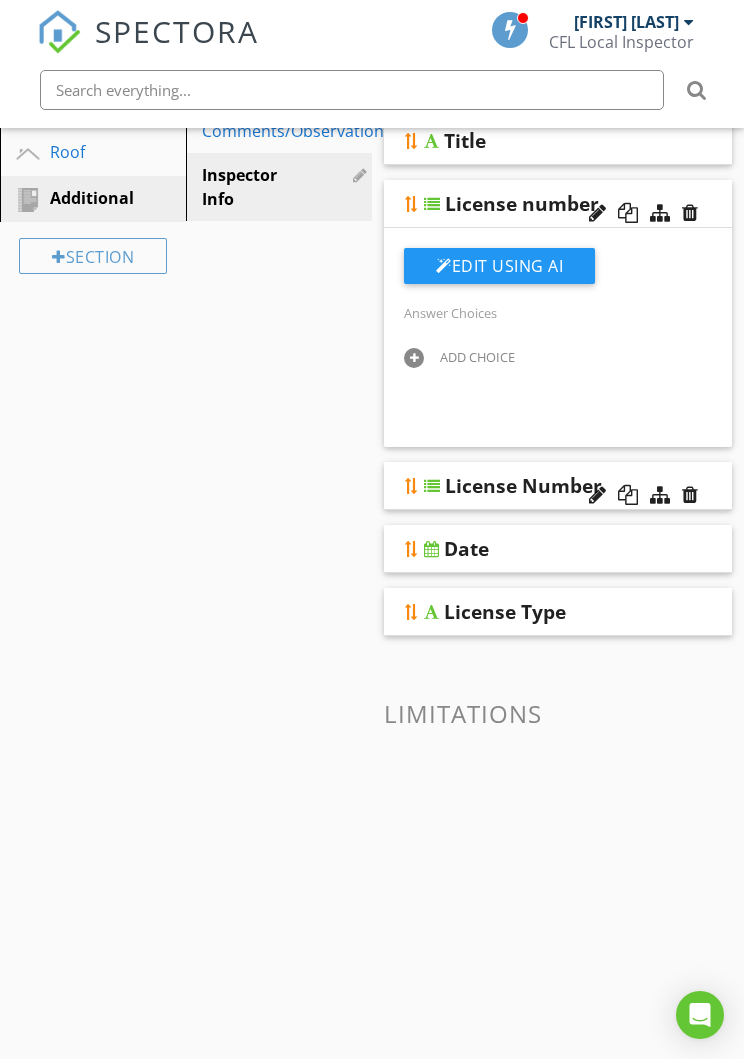 scroll, scrollTop: 281, scrollLeft: 0, axis: vertical 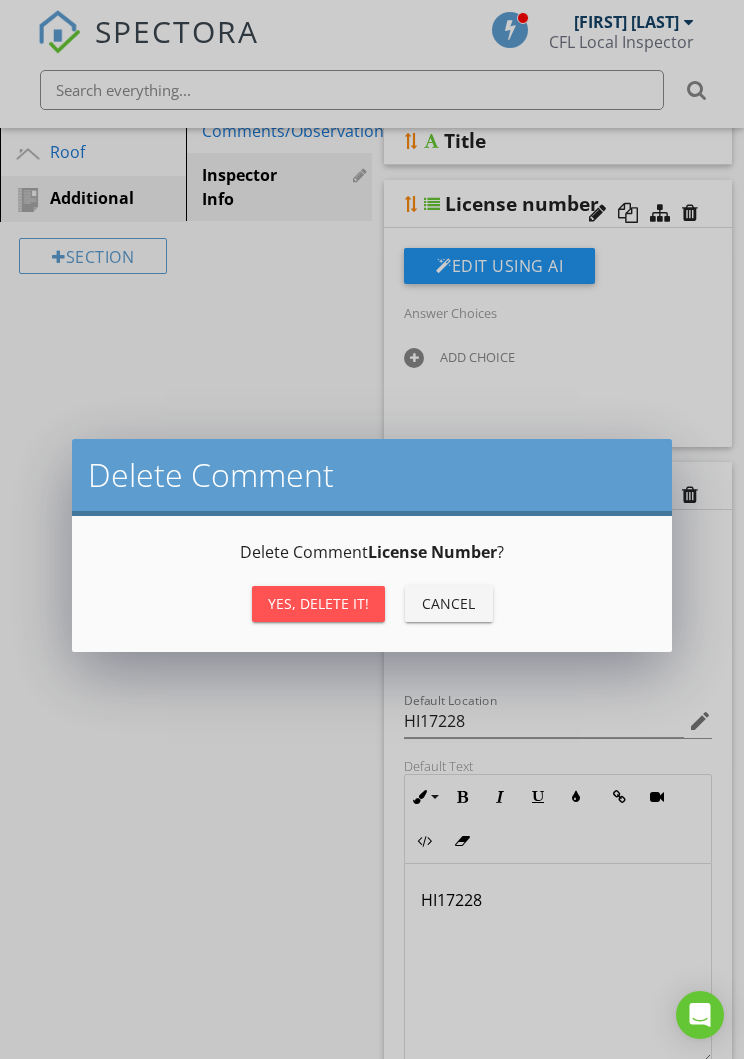 click on "Yes, Delete it!" at bounding box center [318, 603] 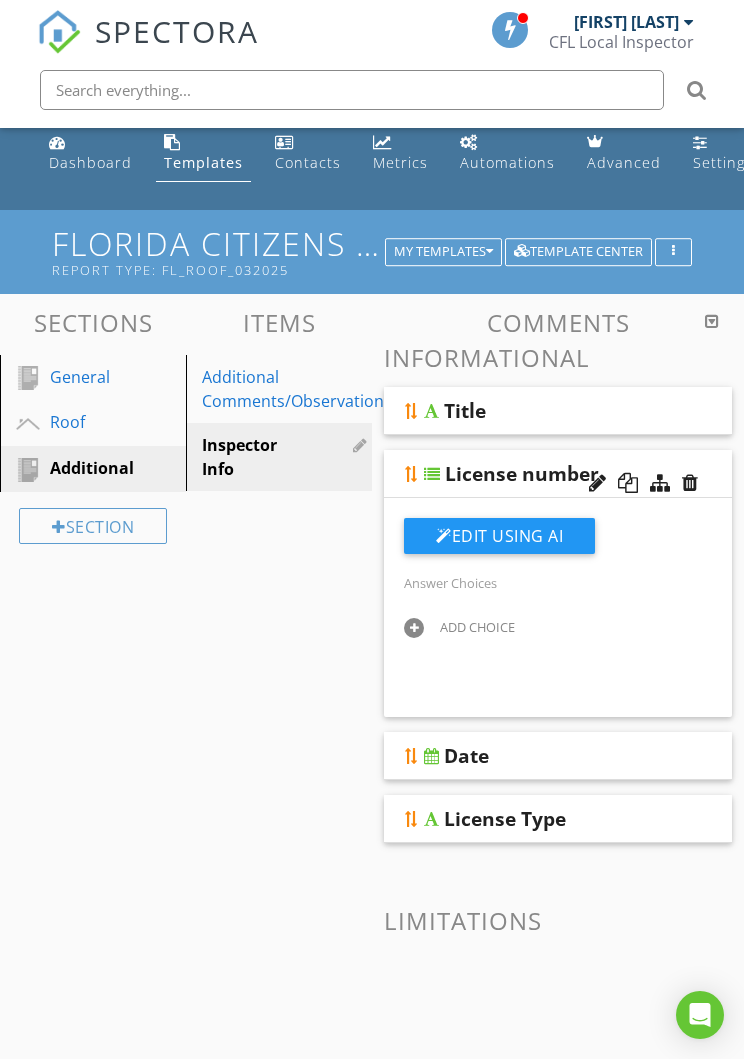 scroll, scrollTop: 0, scrollLeft: 0, axis: both 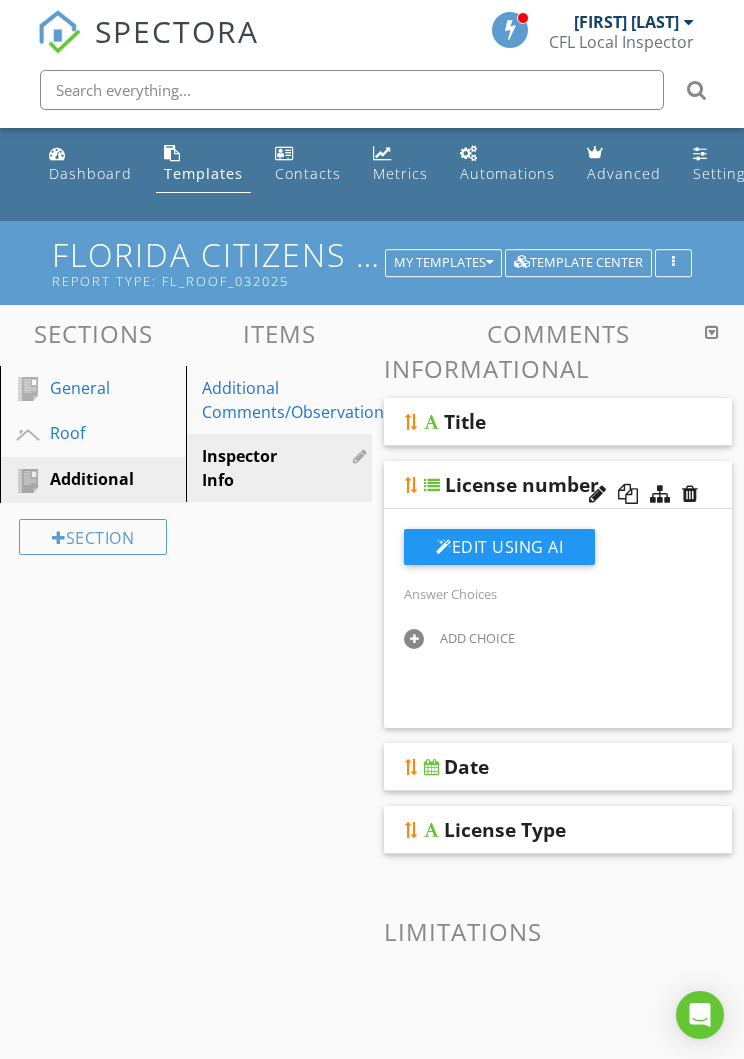 click at bounding box center [673, 263] 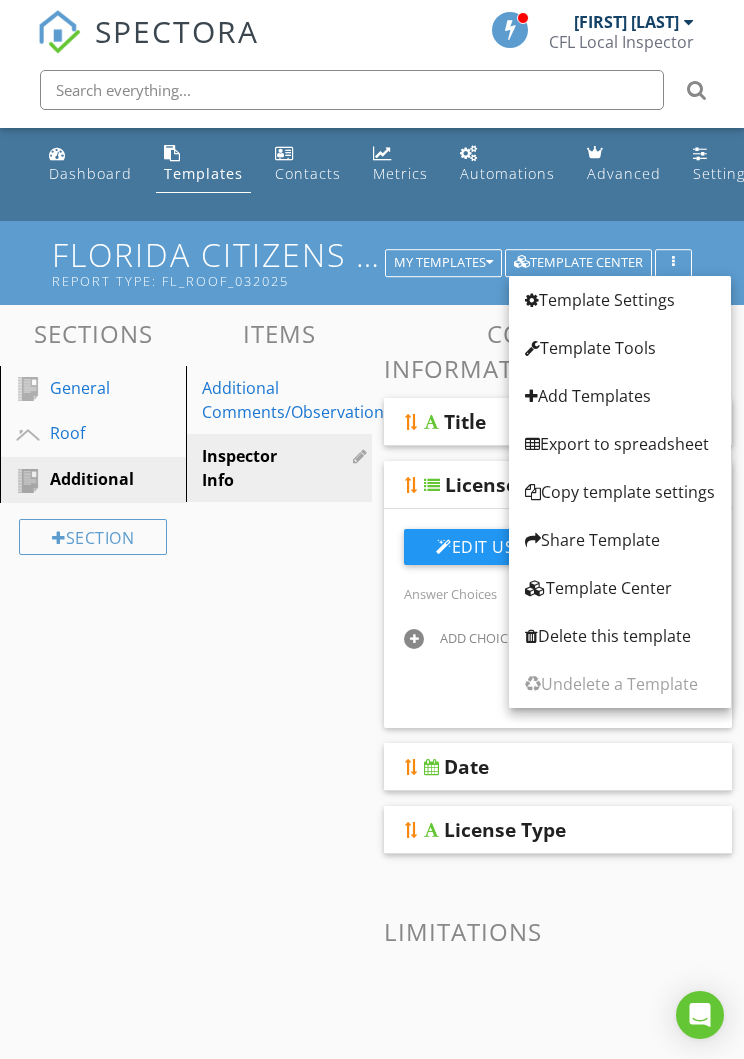 click on "Template Settings
Template Tools
Add Templates
Export to spreadsheet
Copy template settings
Share Template
Template Center
Delete this template
Undelete a Template" at bounding box center (620, 492) 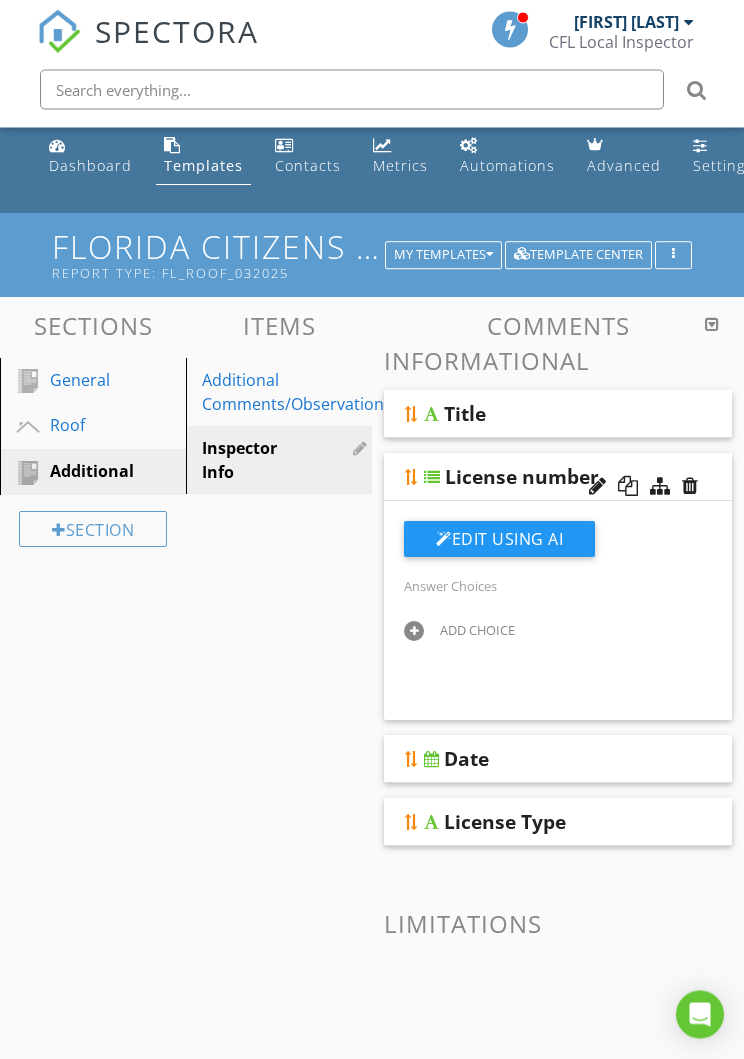 scroll, scrollTop: 11, scrollLeft: 0, axis: vertical 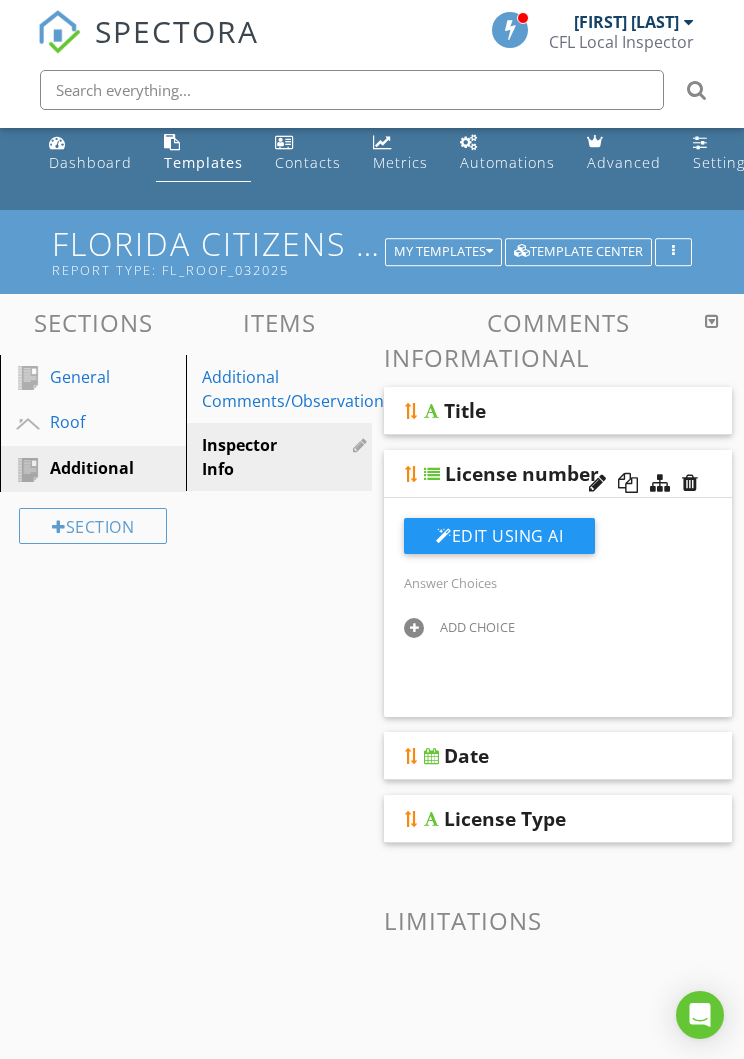 click at bounding box center [673, 252] 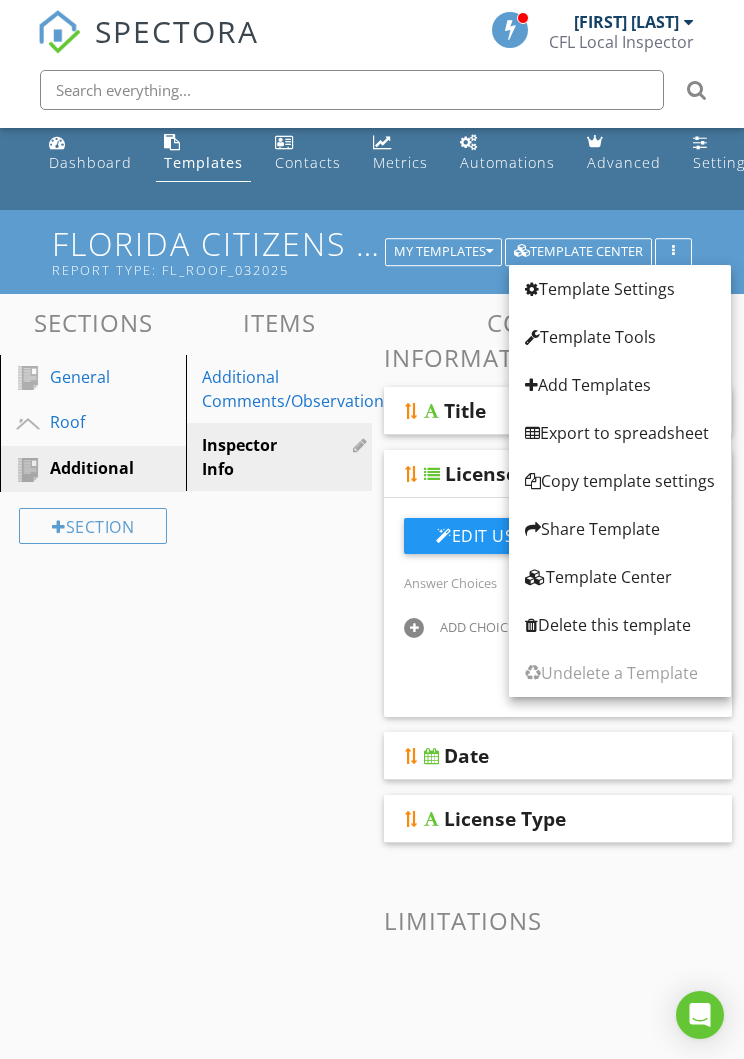 click on "Sections
General           Roof           Additional
Section
Items
Additional Comments/Observations           Inspector Info
Comments
Informational
Title
License number
Edit Using AI
Answer Choices         ADD CHOICE
Date
License Type
Limitations" at bounding box center [372, 786] 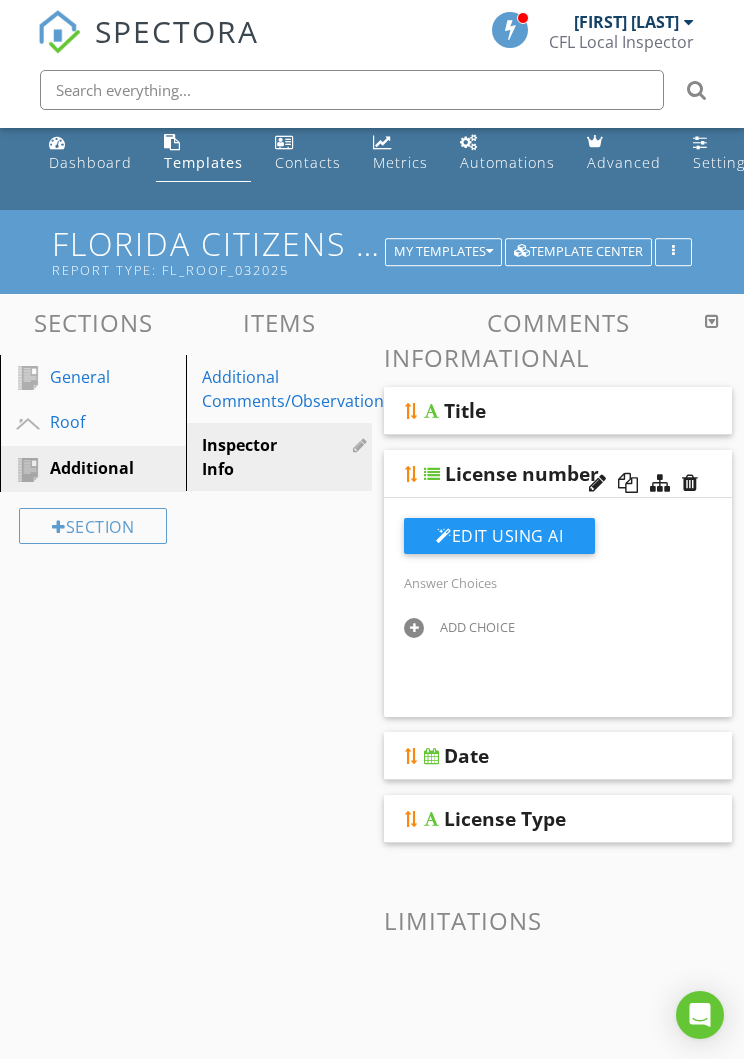click on "ADD CHOICE" at bounding box center [558, 631] 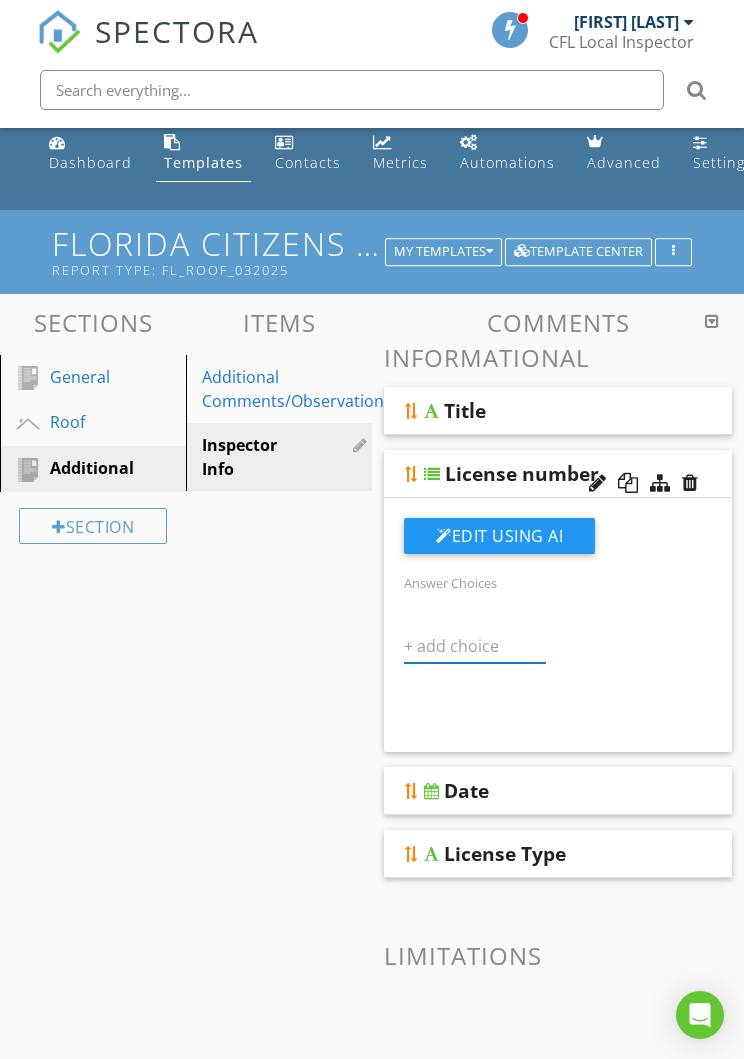 click at bounding box center (475, 646) 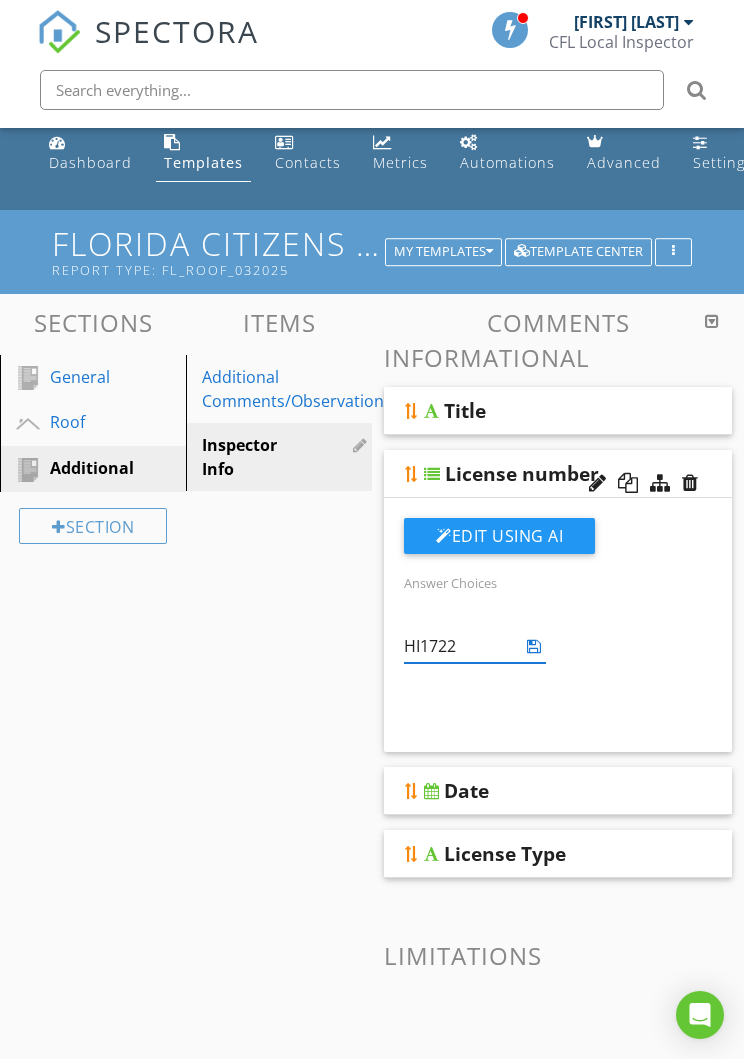 type on "HI17228" 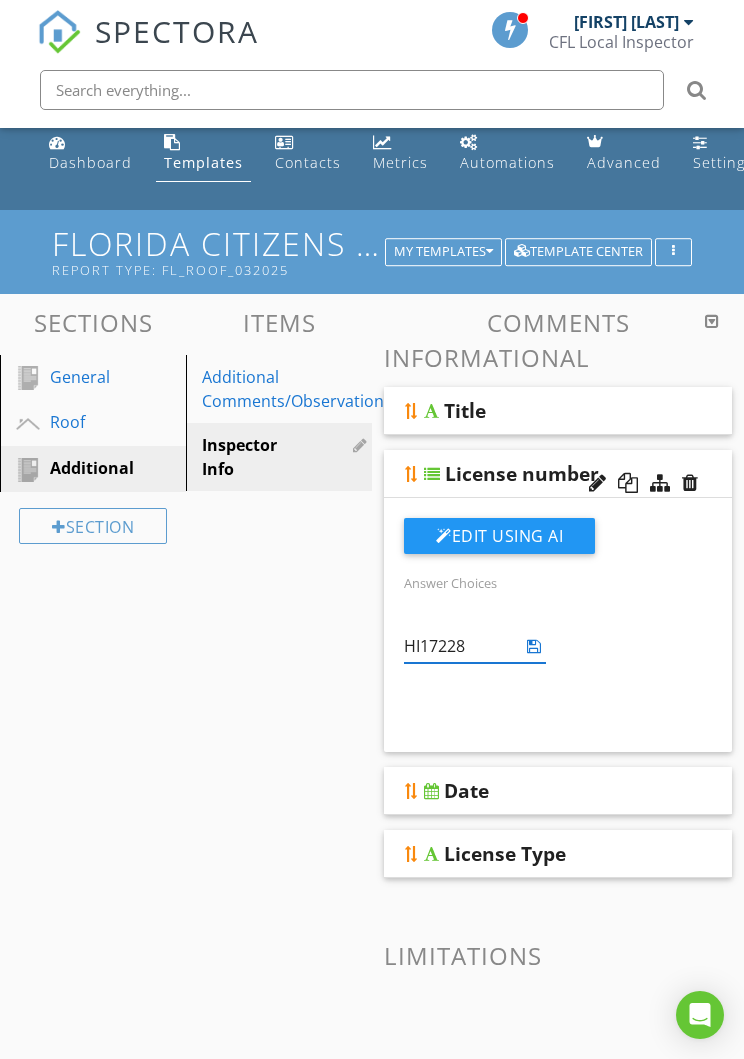 click on "Sections
General           Roof           Additional
Section
Items
Additional Comments/Observations           Inspector Info
Comments
Informational
Title
License number
Edit Using AI
Answer Choices     HI17228     ADD CHOICE
Date
License Type
Limitations" at bounding box center (372, 804) 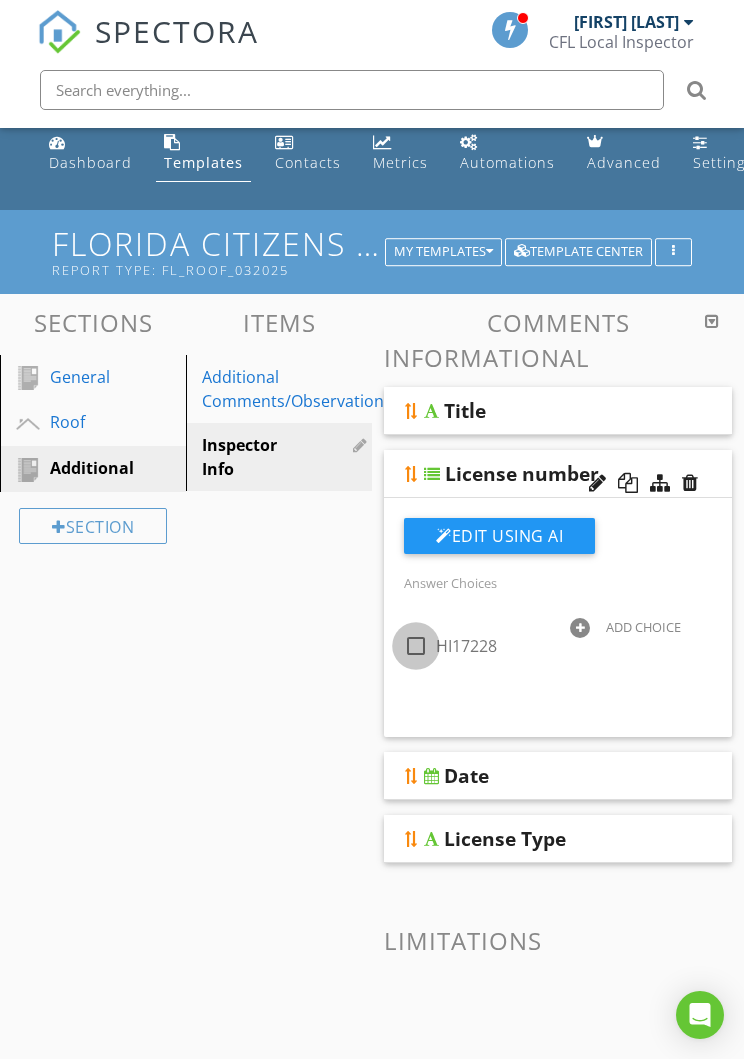 click at bounding box center [416, 646] 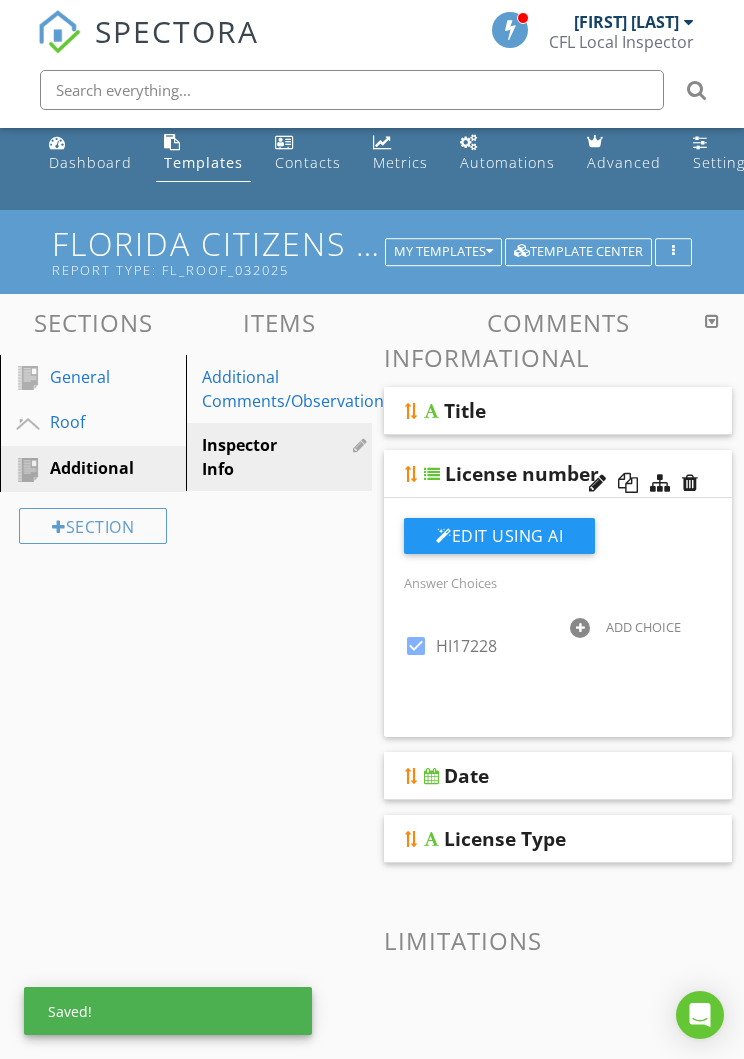 click on "Edit Using AI
Answer Choices   check_box HI17228         ADD CHOICE" at bounding box center [558, 617] 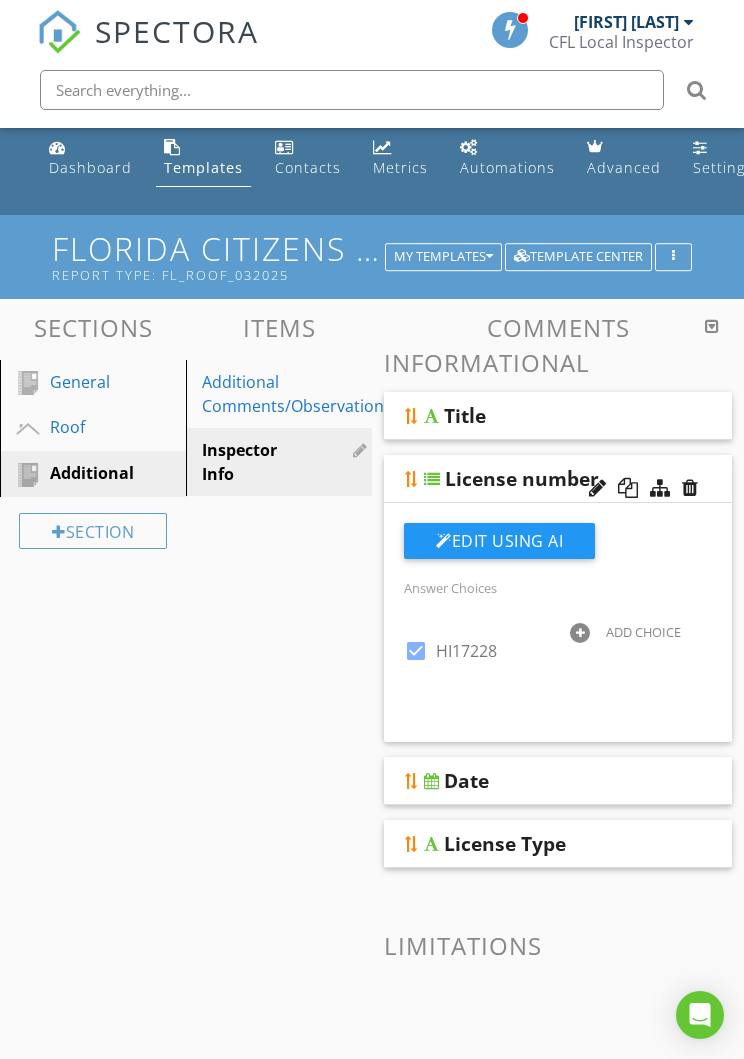 scroll, scrollTop: 0, scrollLeft: 0, axis: both 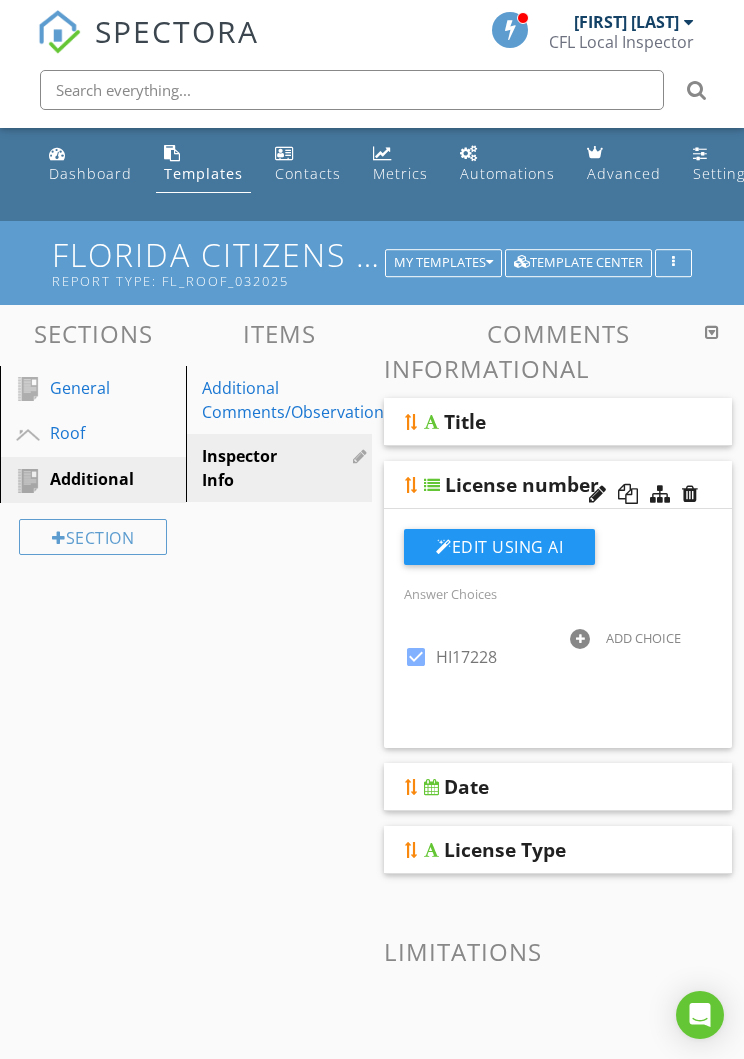click at bounding box center [712, 332] 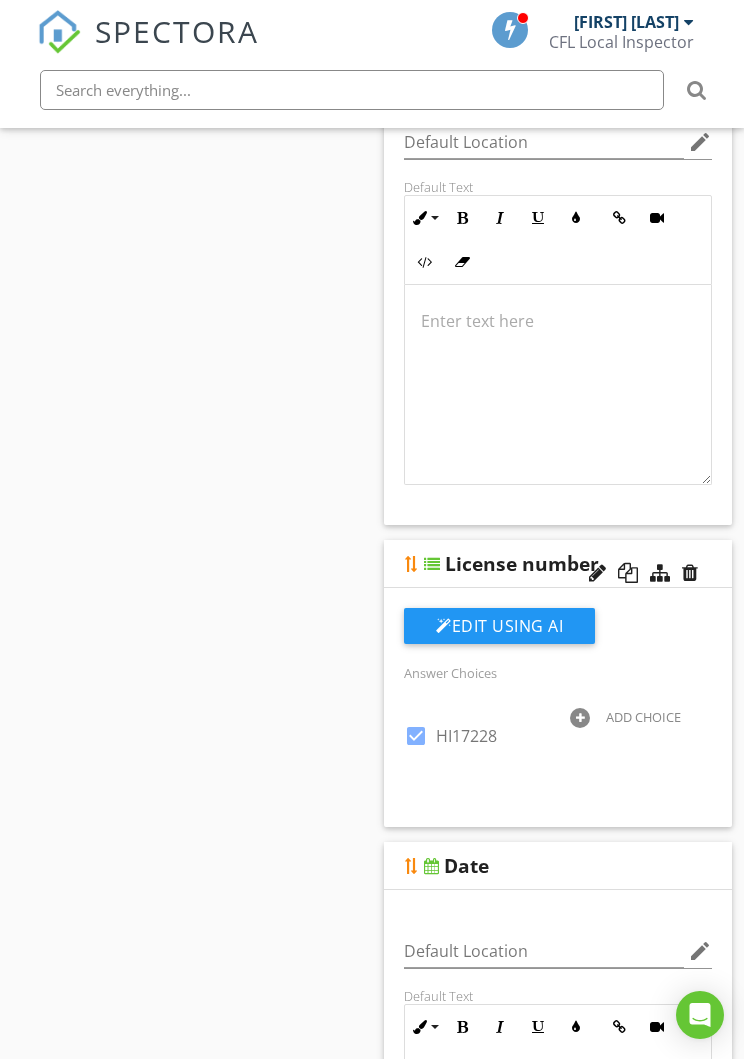scroll, scrollTop: 493, scrollLeft: 0, axis: vertical 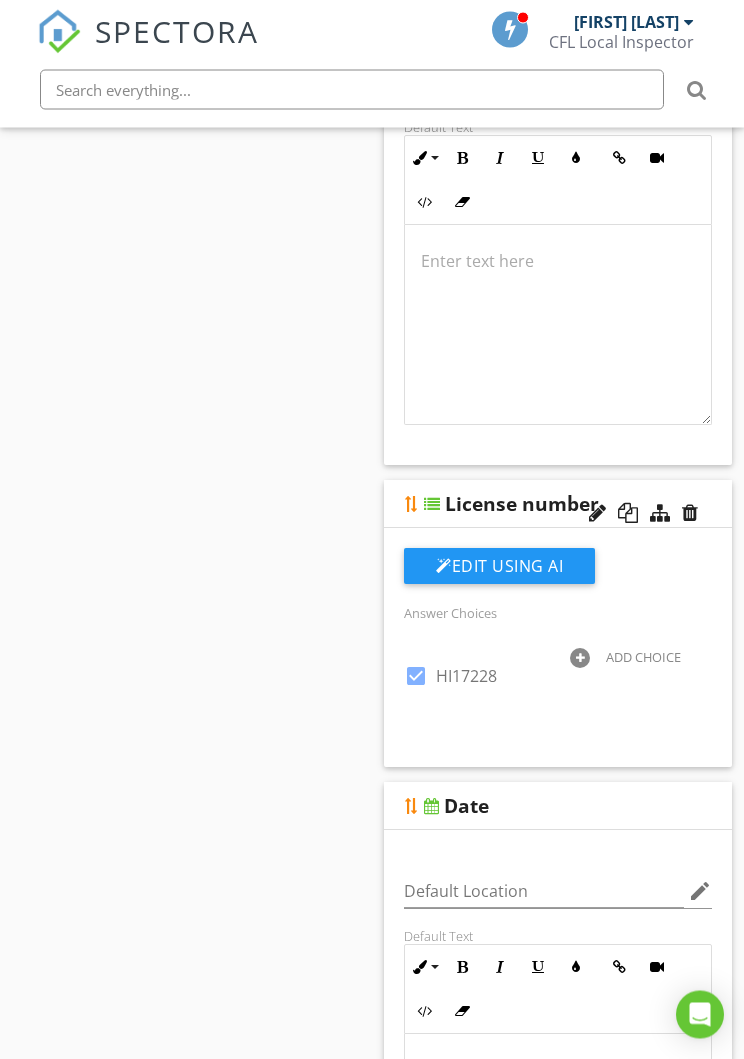 click on "Edit Using AI" at bounding box center [558, 575] 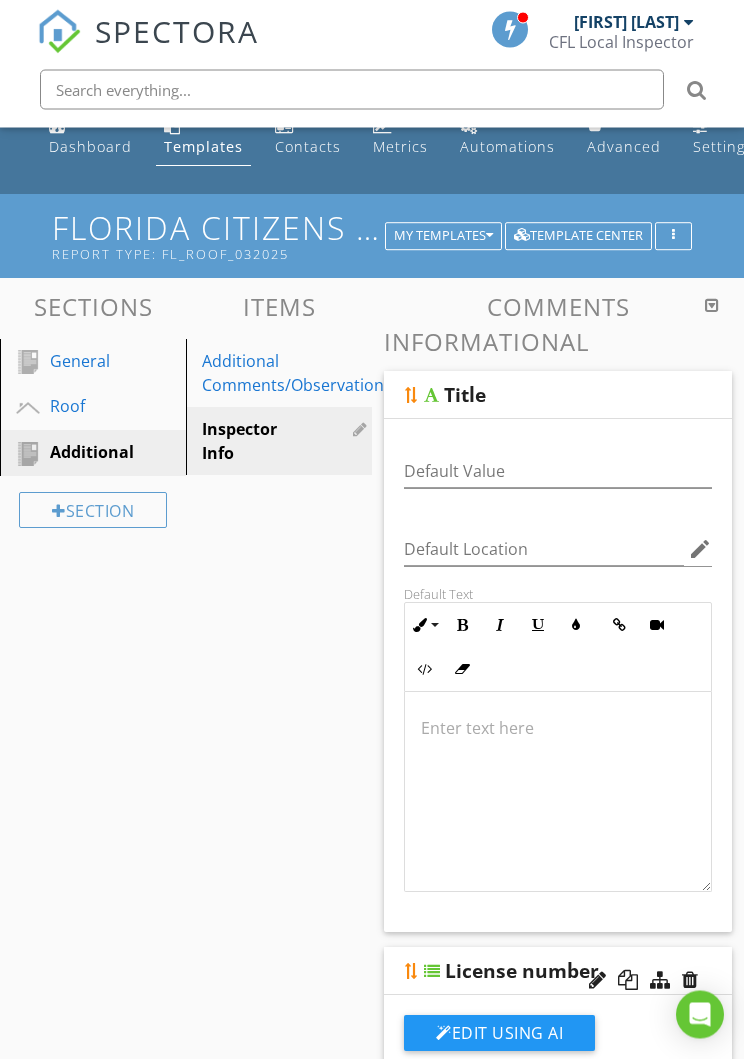 scroll, scrollTop: 20, scrollLeft: 0, axis: vertical 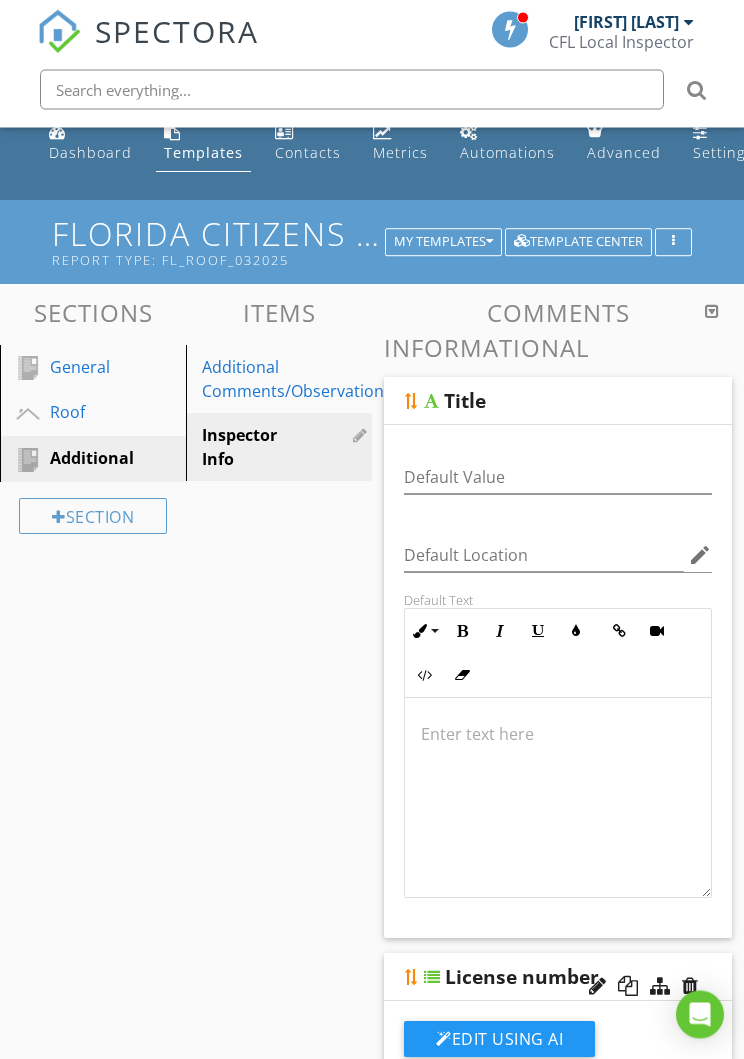 click on "Comments" at bounding box center [558, 313] 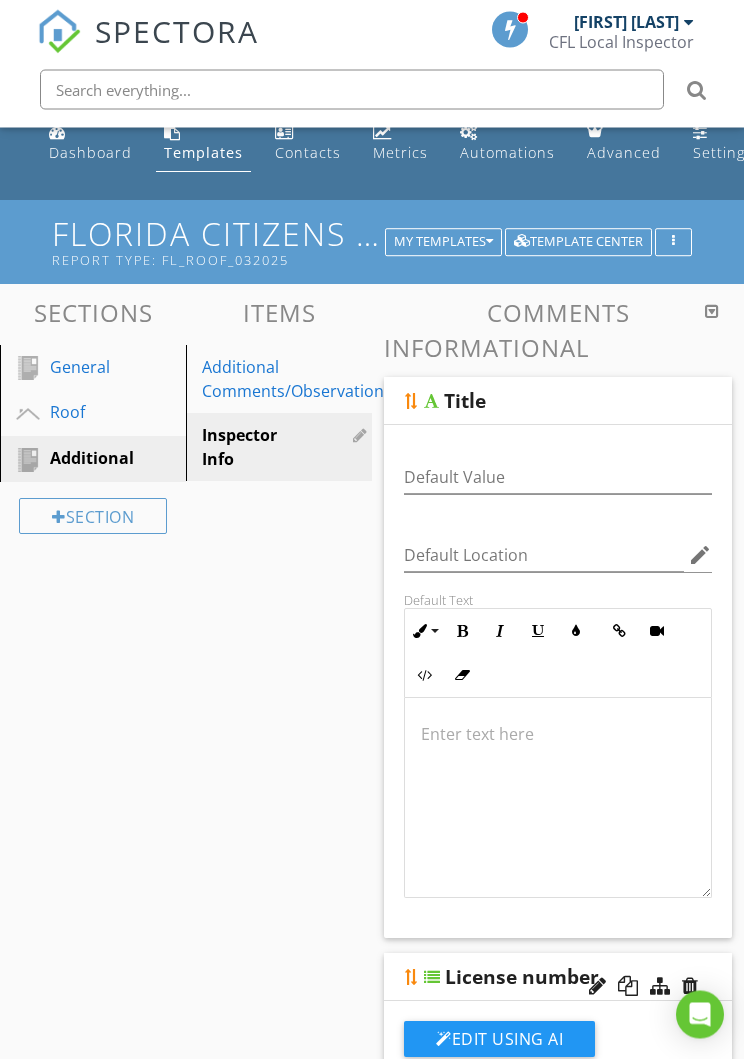 click at bounding box center [712, 312] 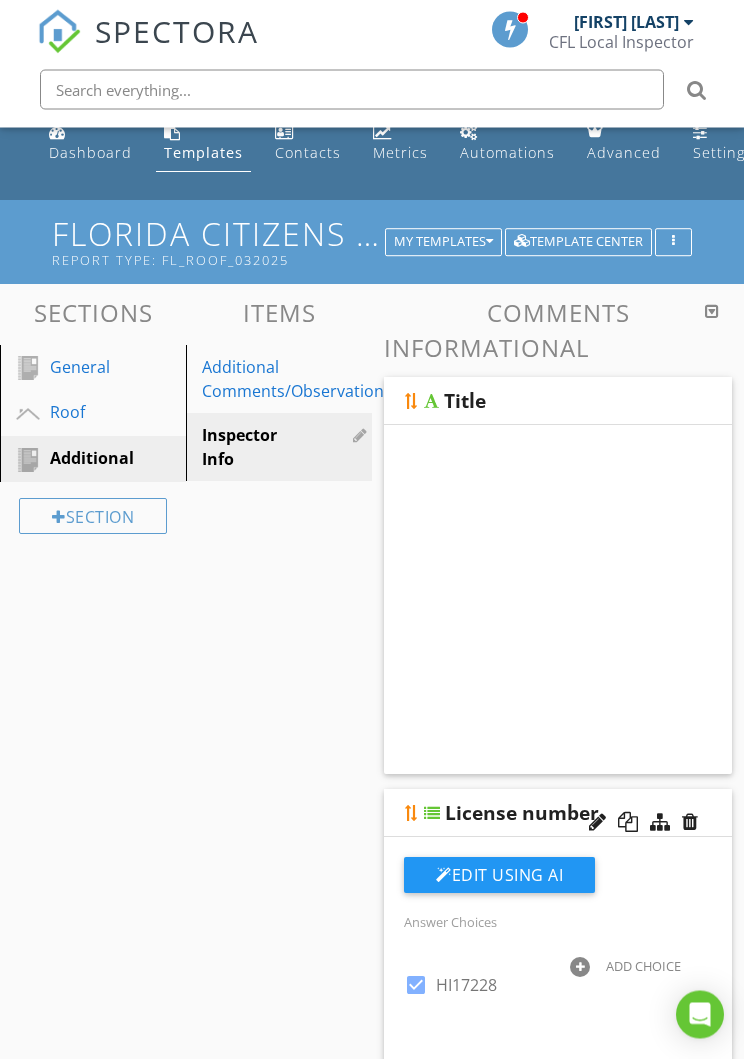 scroll, scrollTop: 21, scrollLeft: 0, axis: vertical 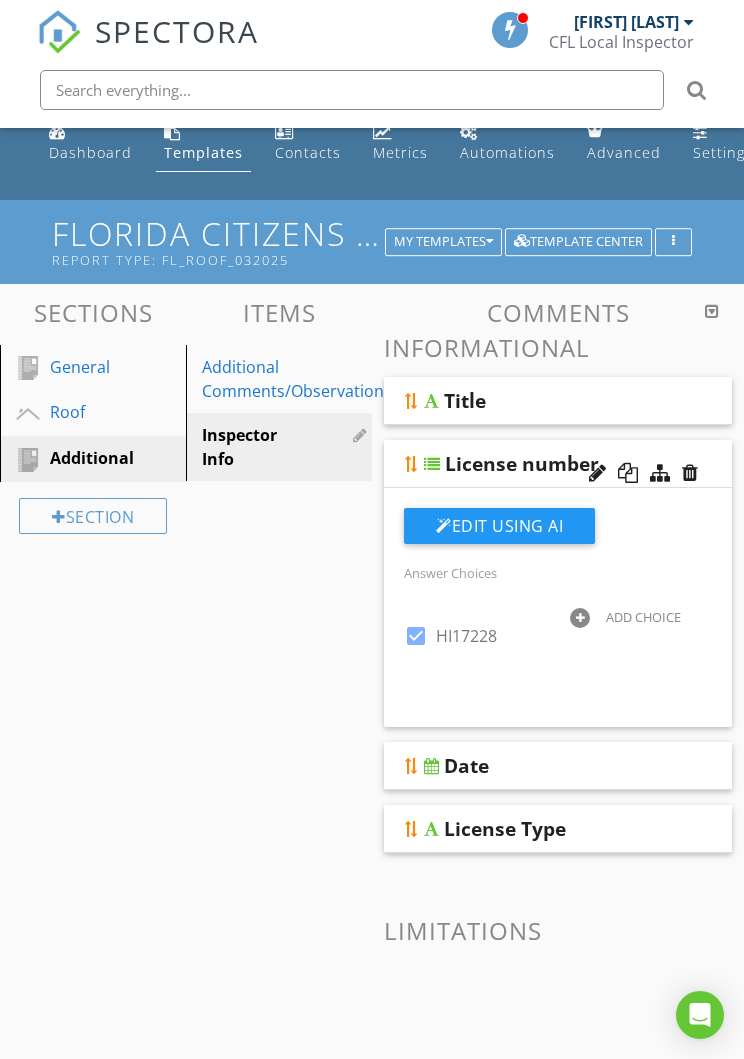 click at bounding box center (673, 242) 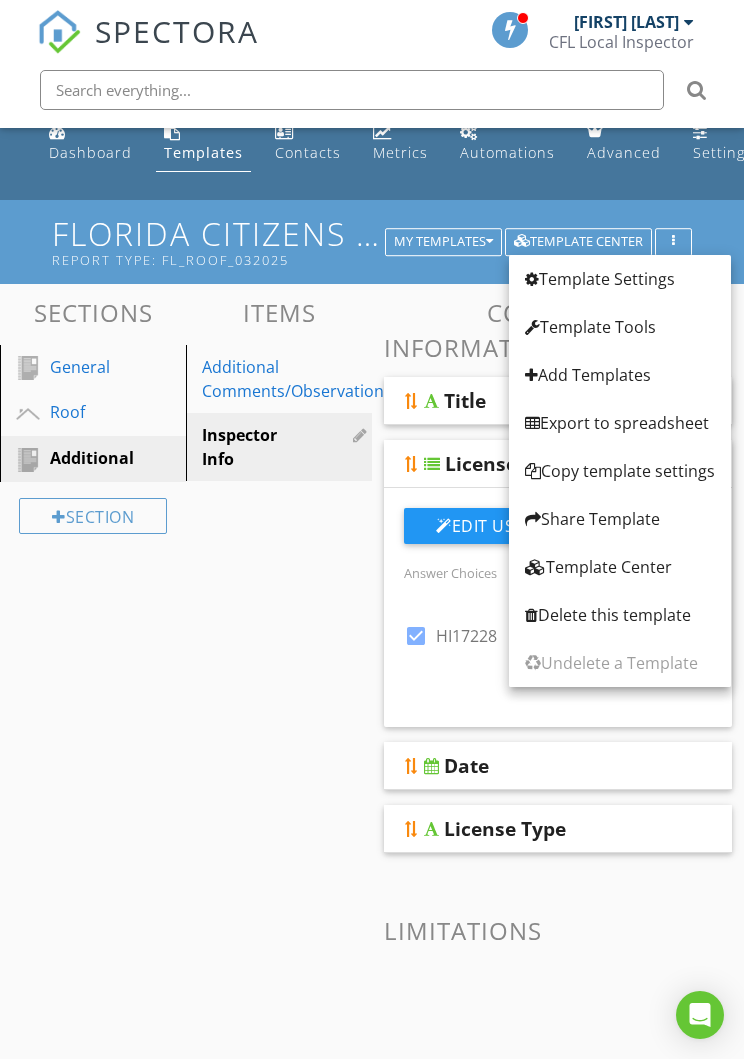 click on "Sections
General           Roof           Additional
Section
Items
Additional Comments/Observations           Inspector Info
Comments
Informational
Title
License number
Edit Using AI
Answer Choices   check_box HI17228         ADD CHOICE
Date
License Type
Limitations" at bounding box center (372, 786) 